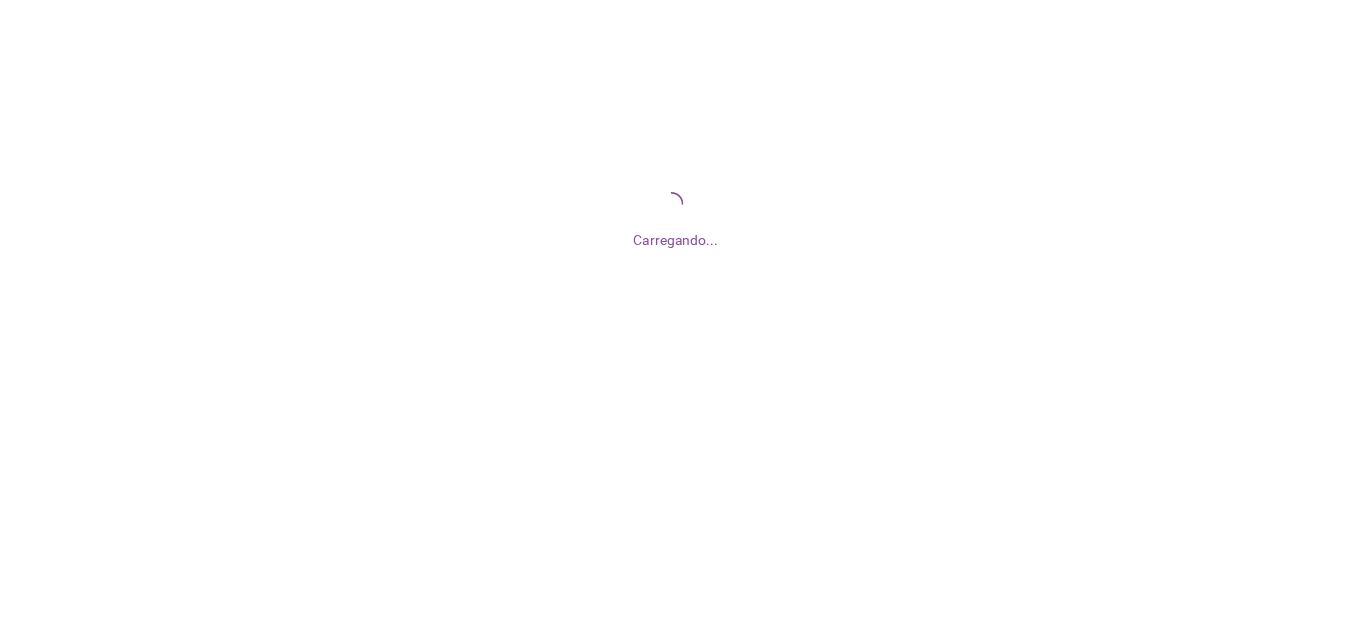 scroll, scrollTop: 0, scrollLeft: 0, axis: both 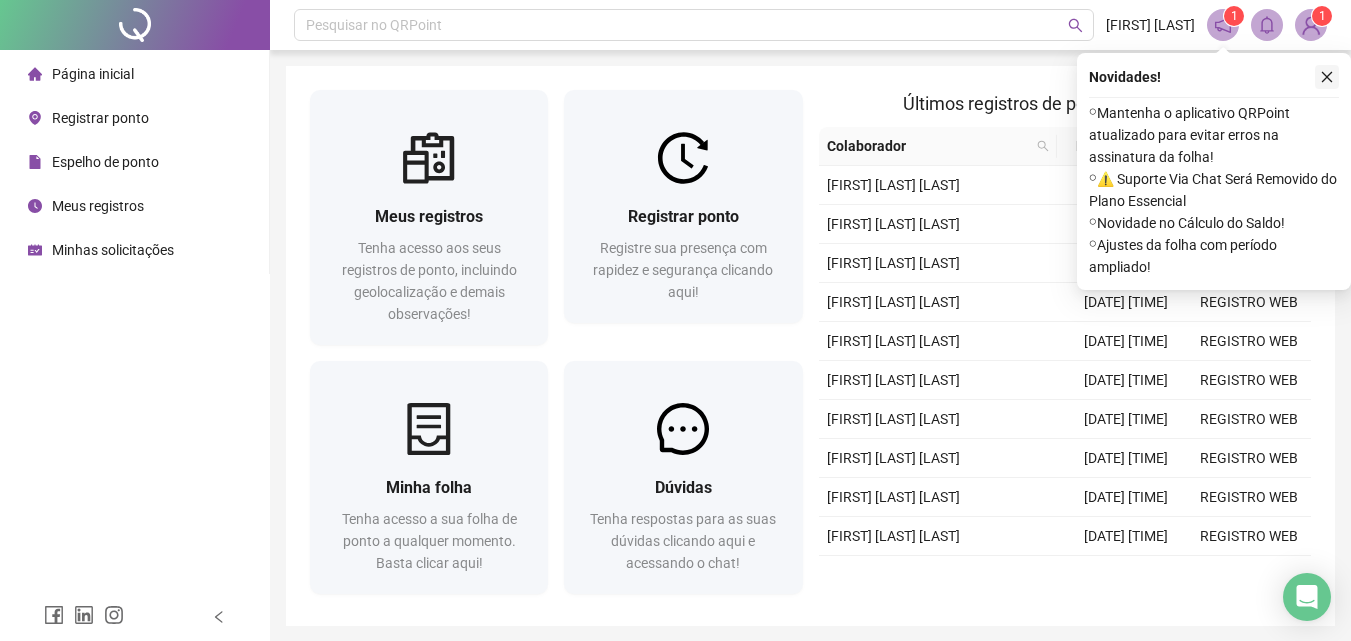 click 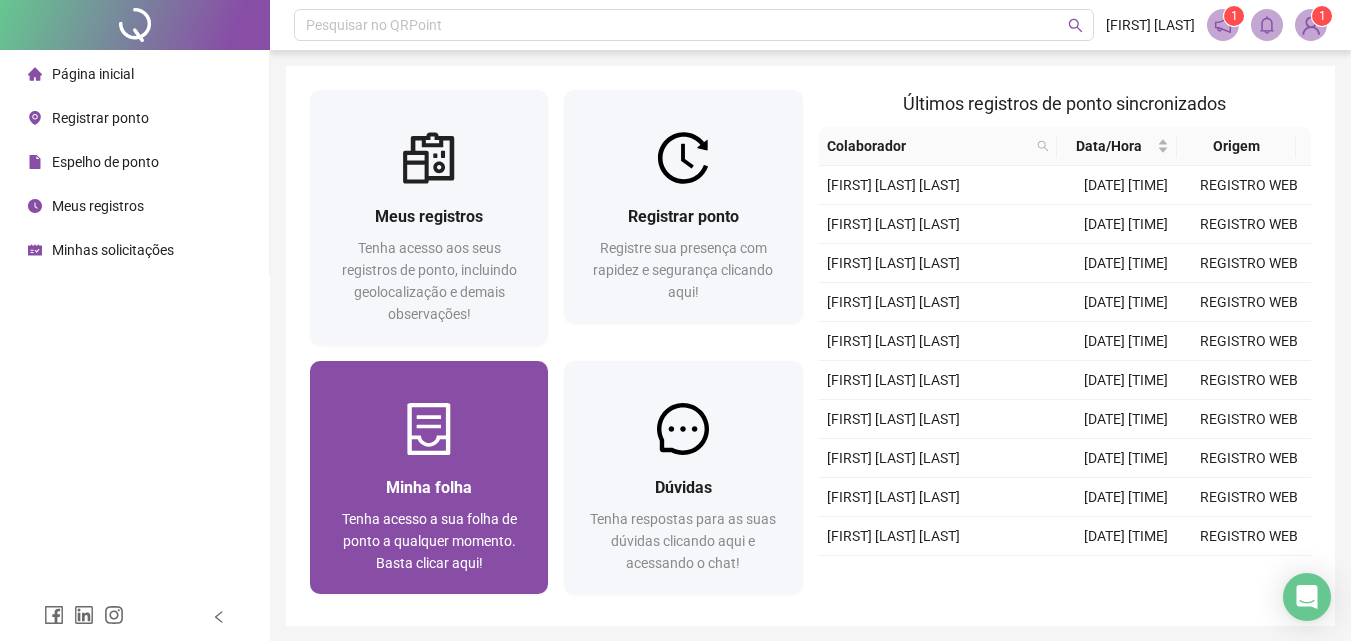 click at bounding box center (429, 429) 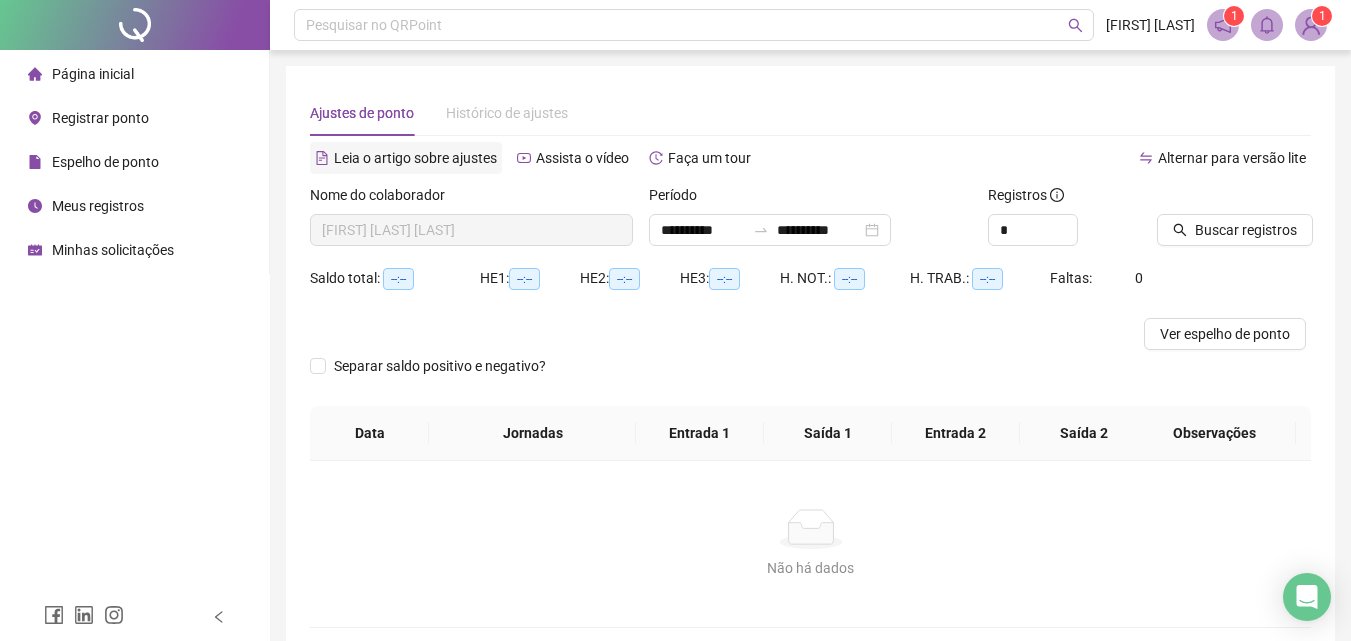 scroll, scrollTop: 97, scrollLeft: 0, axis: vertical 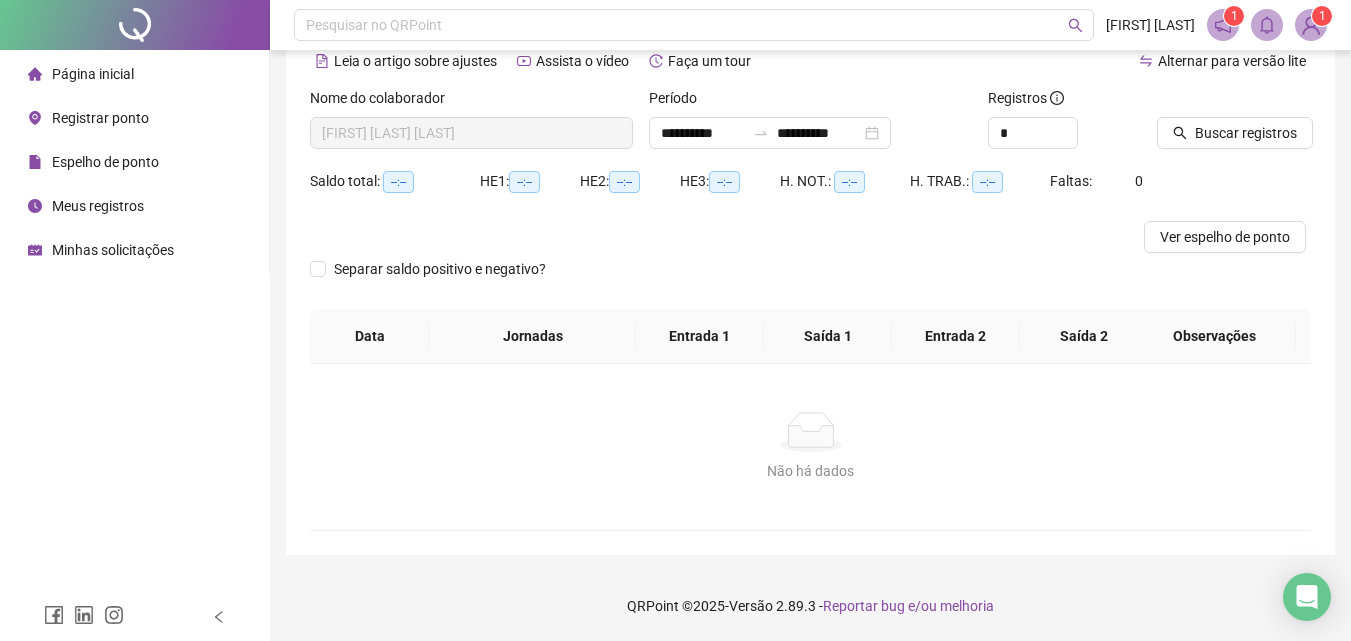 click on "Espelho de ponto" at bounding box center (105, 162) 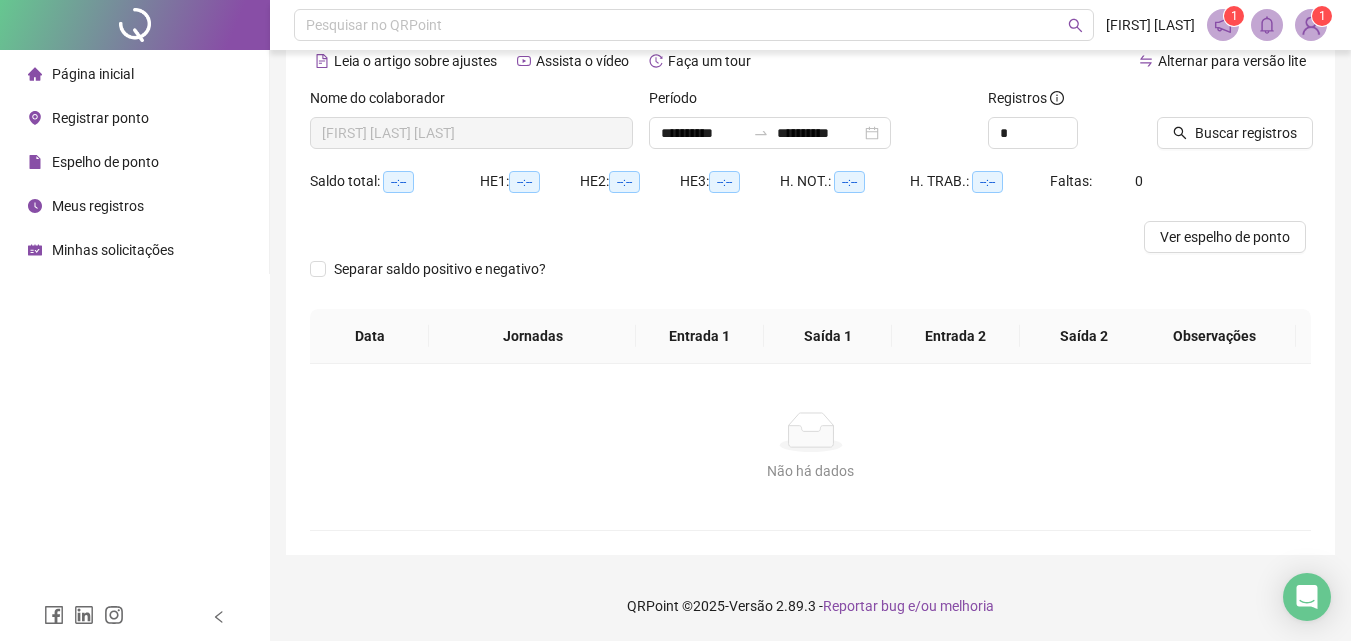click on "Espelho de ponto" at bounding box center [105, 162] 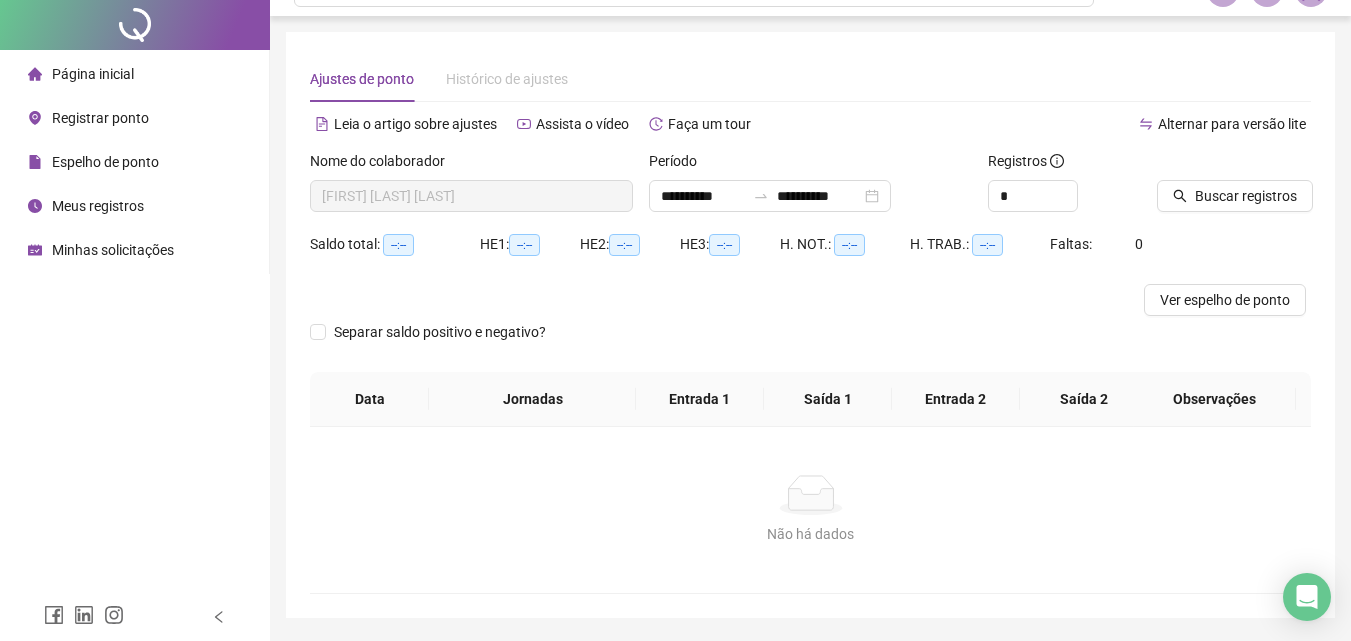 scroll, scrollTop: 0, scrollLeft: 0, axis: both 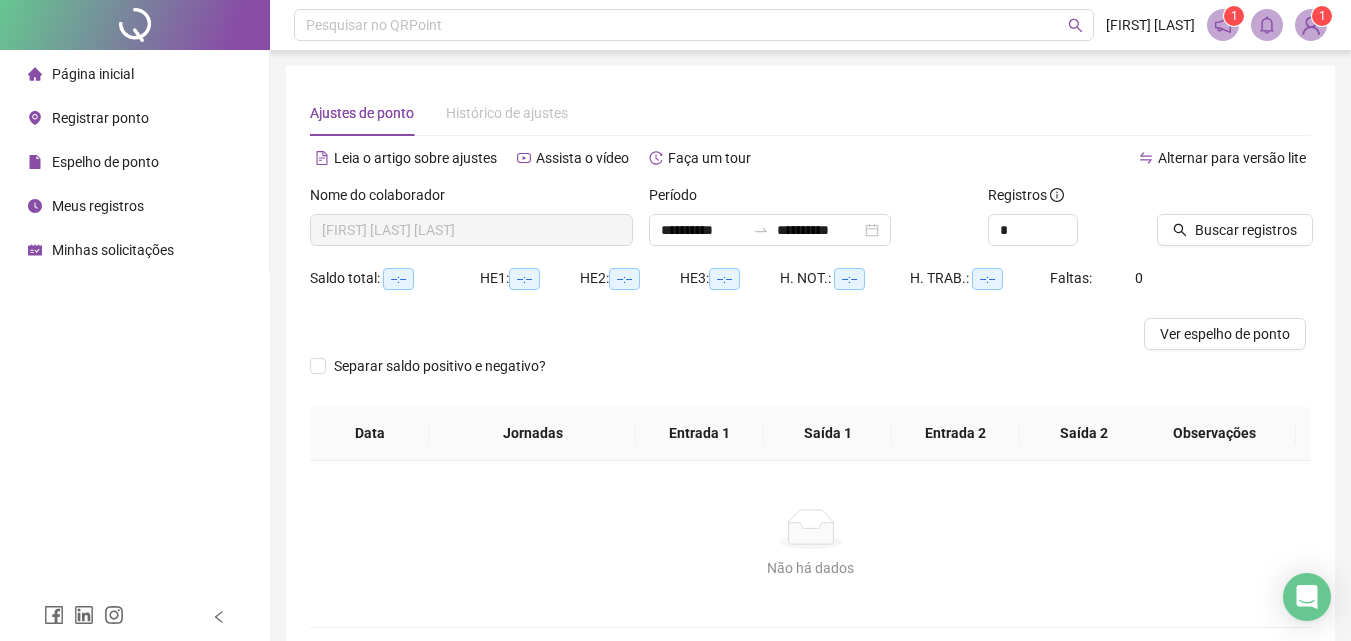 click on "Meus registros" at bounding box center [98, 206] 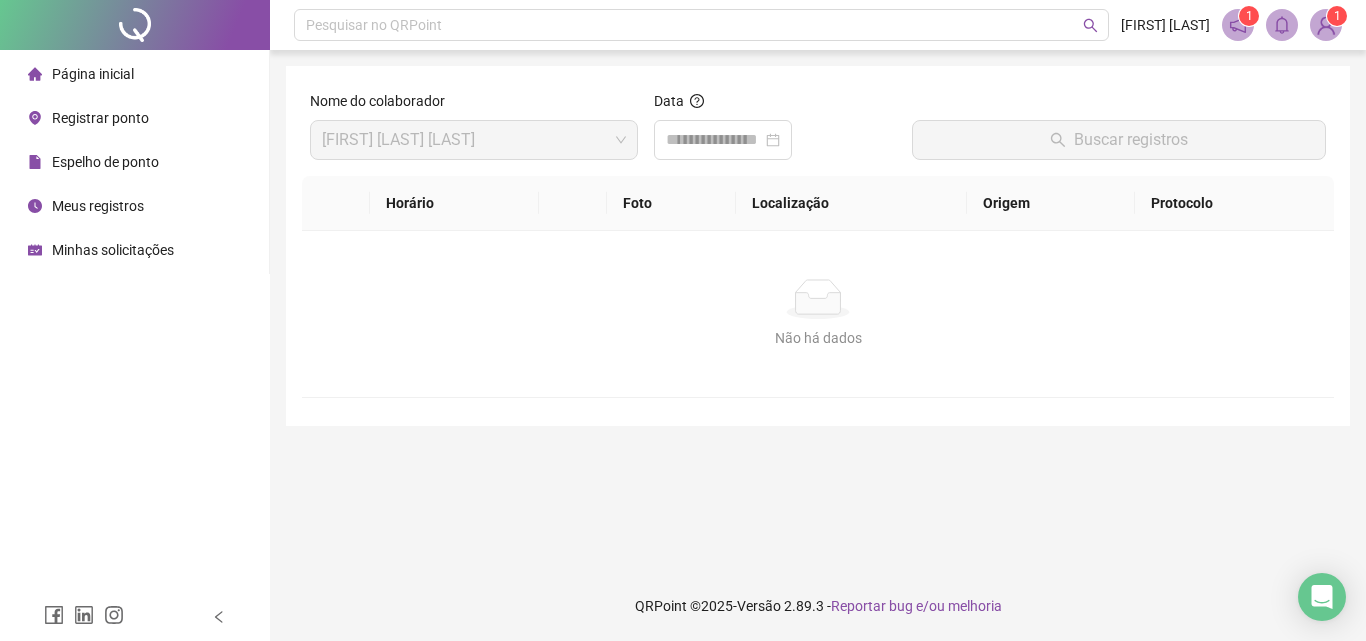 click on "Espelho de ponto" at bounding box center (105, 162) 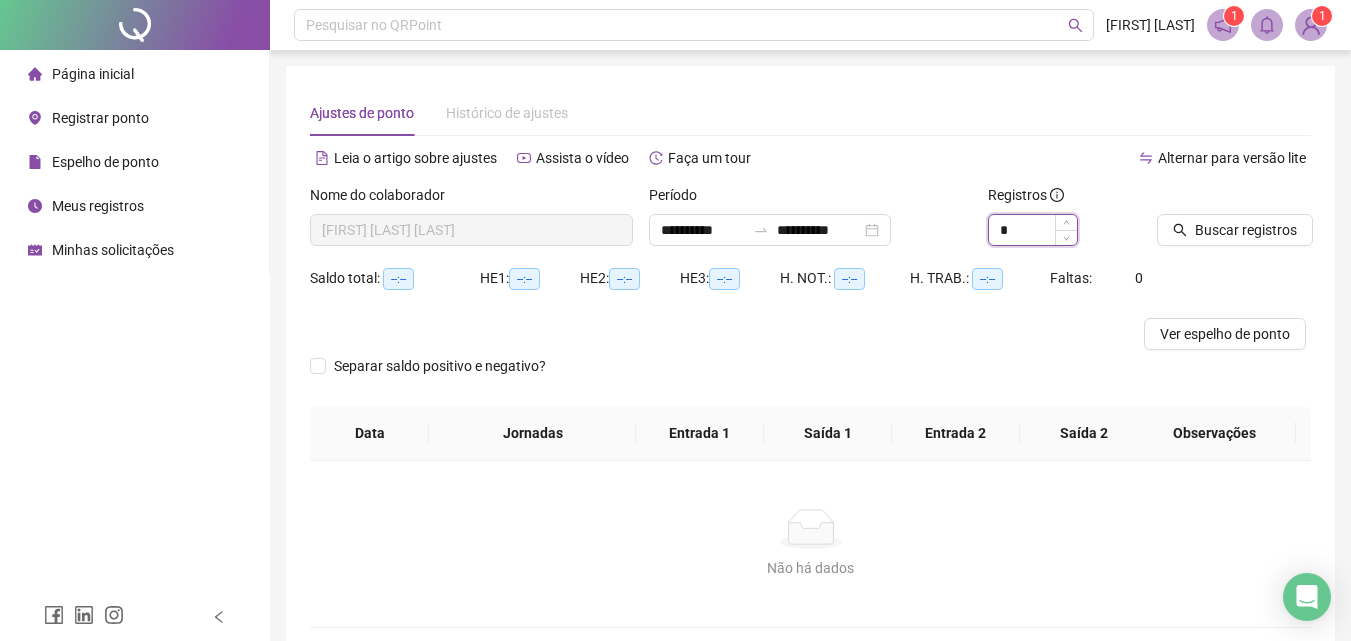 click on "*" at bounding box center (1033, 230) 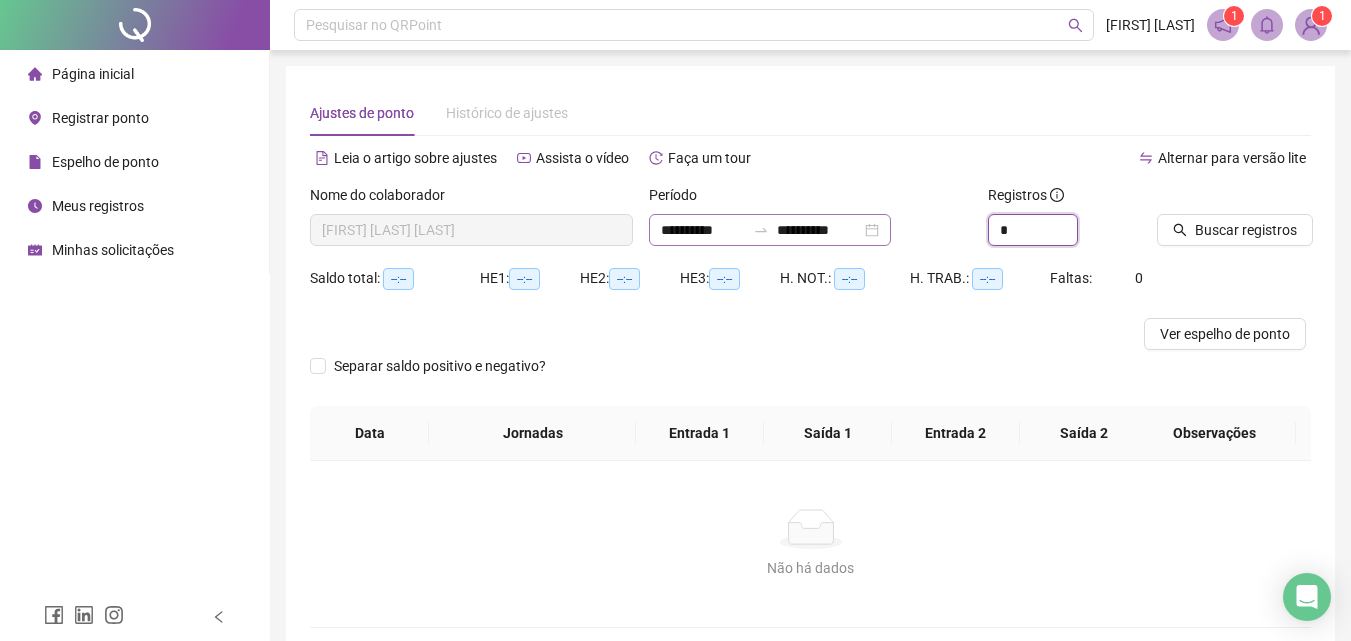 click on "**********" at bounding box center [770, 230] 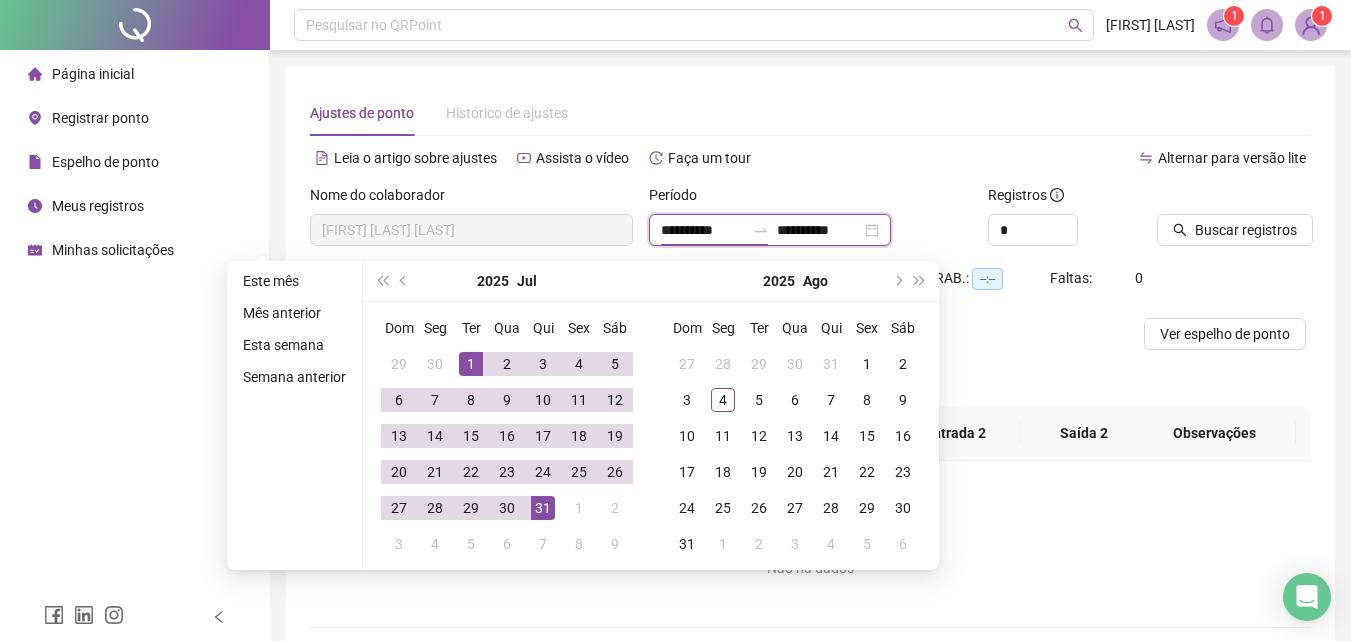 click on "**********" at bounding box center (770, 230) 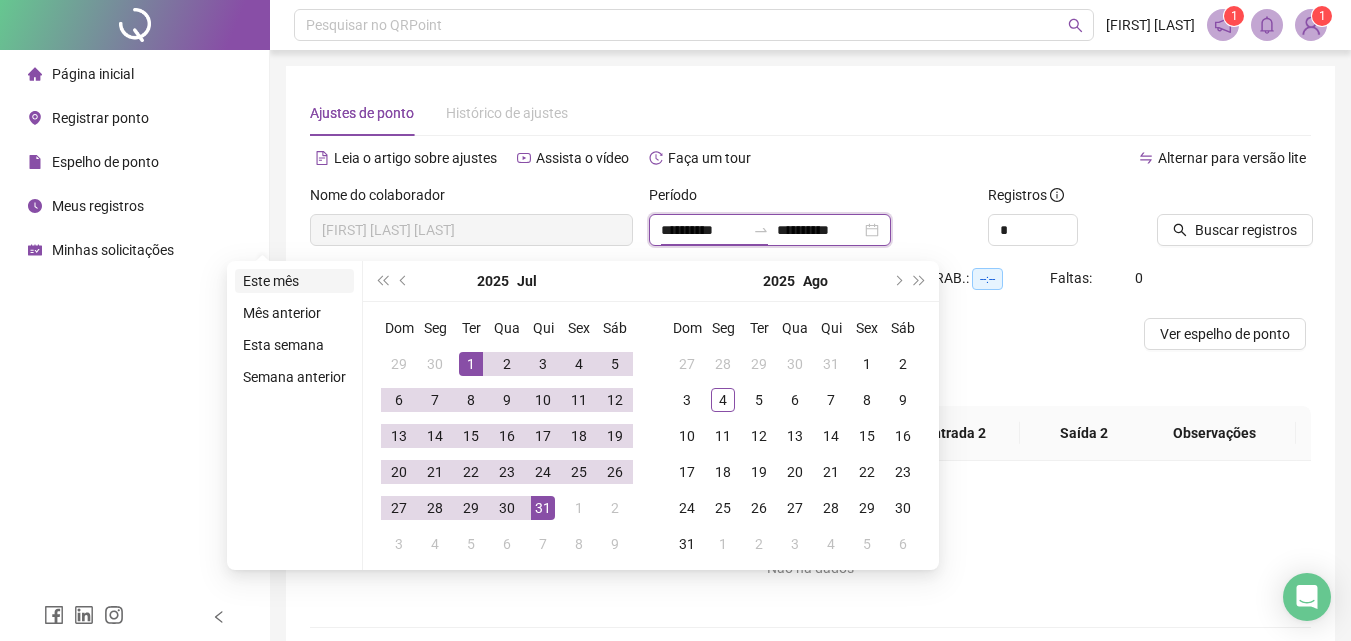 type on "**********" 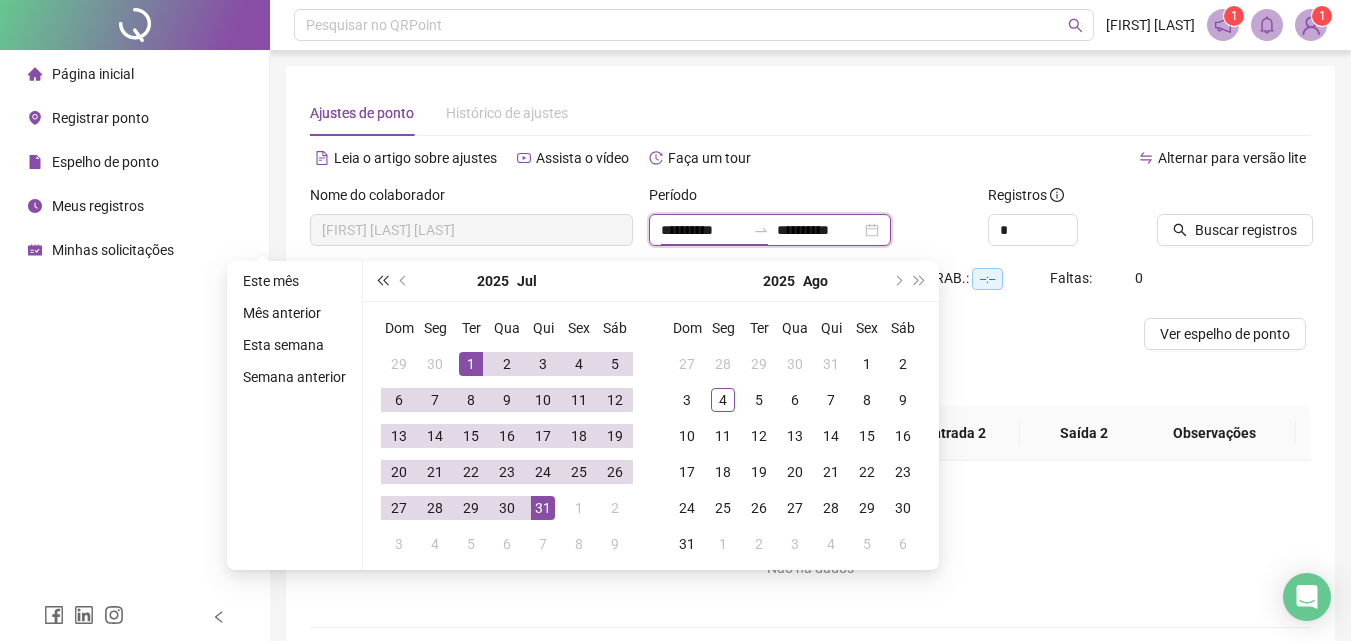 type on "**********" 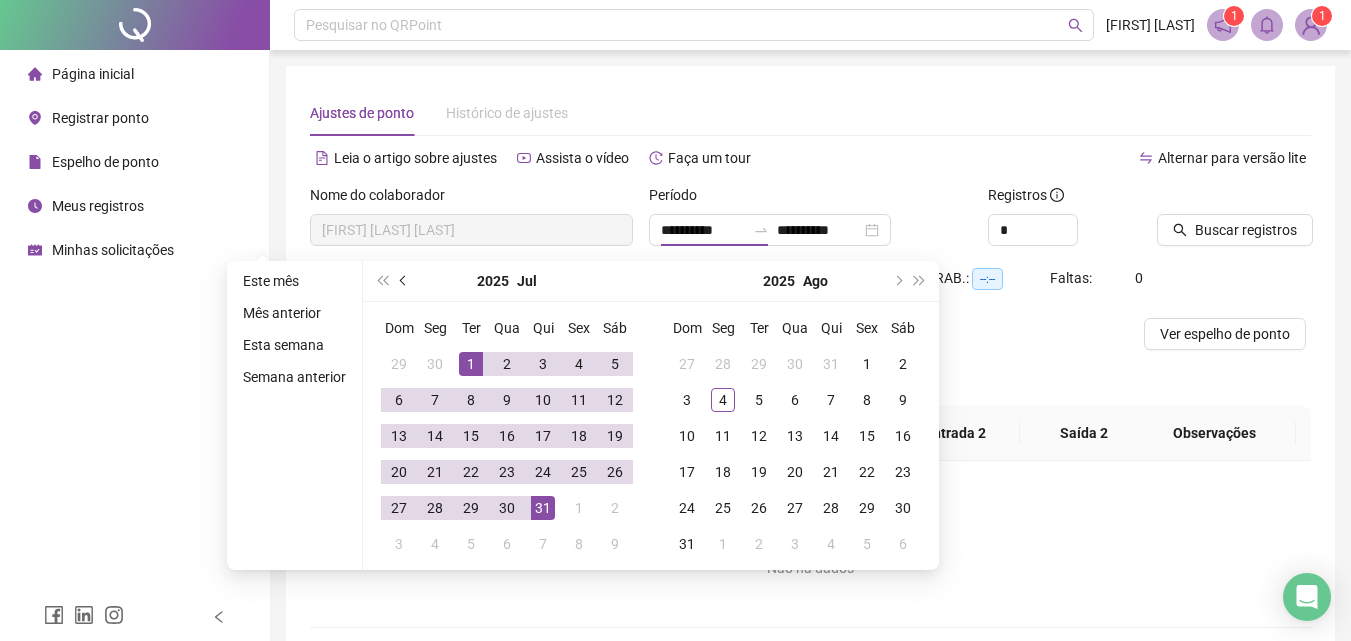 click at bounding box center (404, 281) 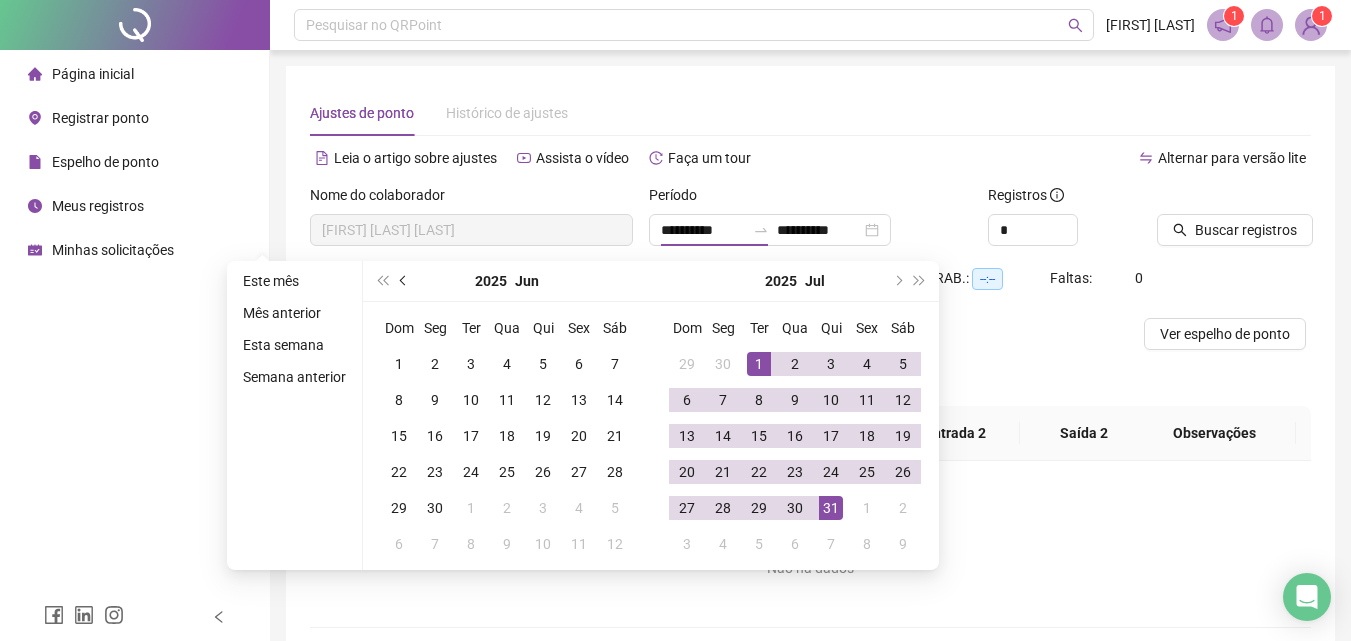 click at bounding box center (404, 281) 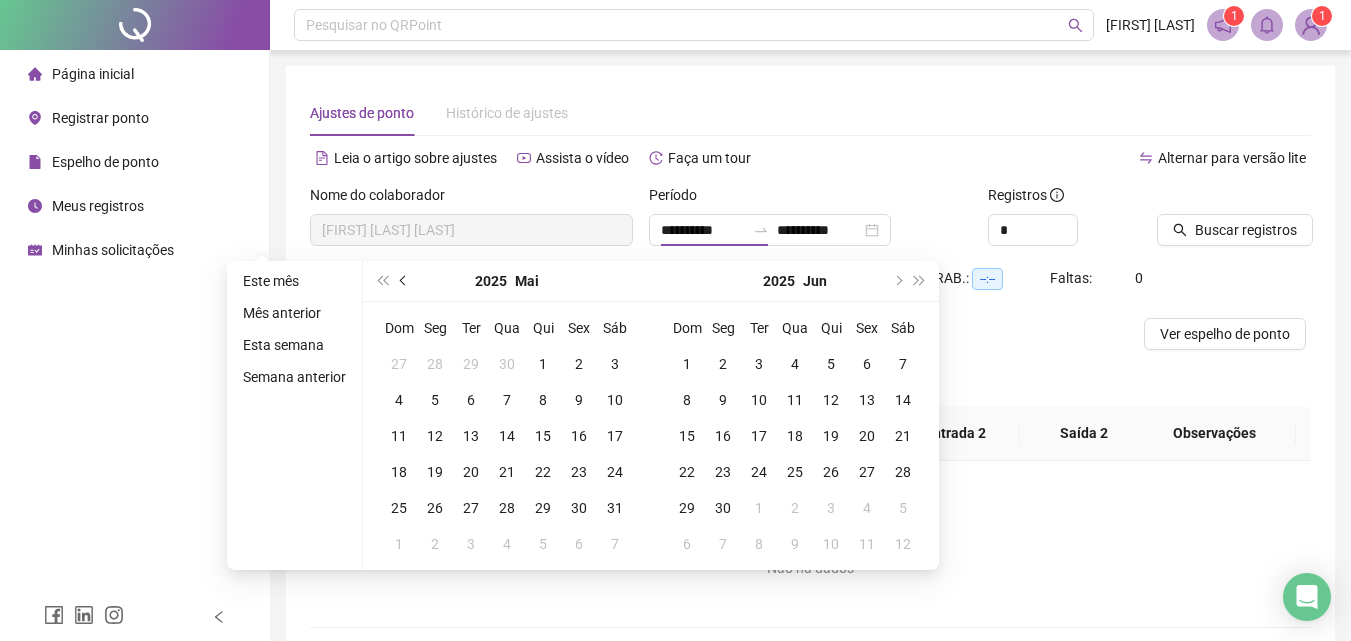 click at bounding box center (404, 281) 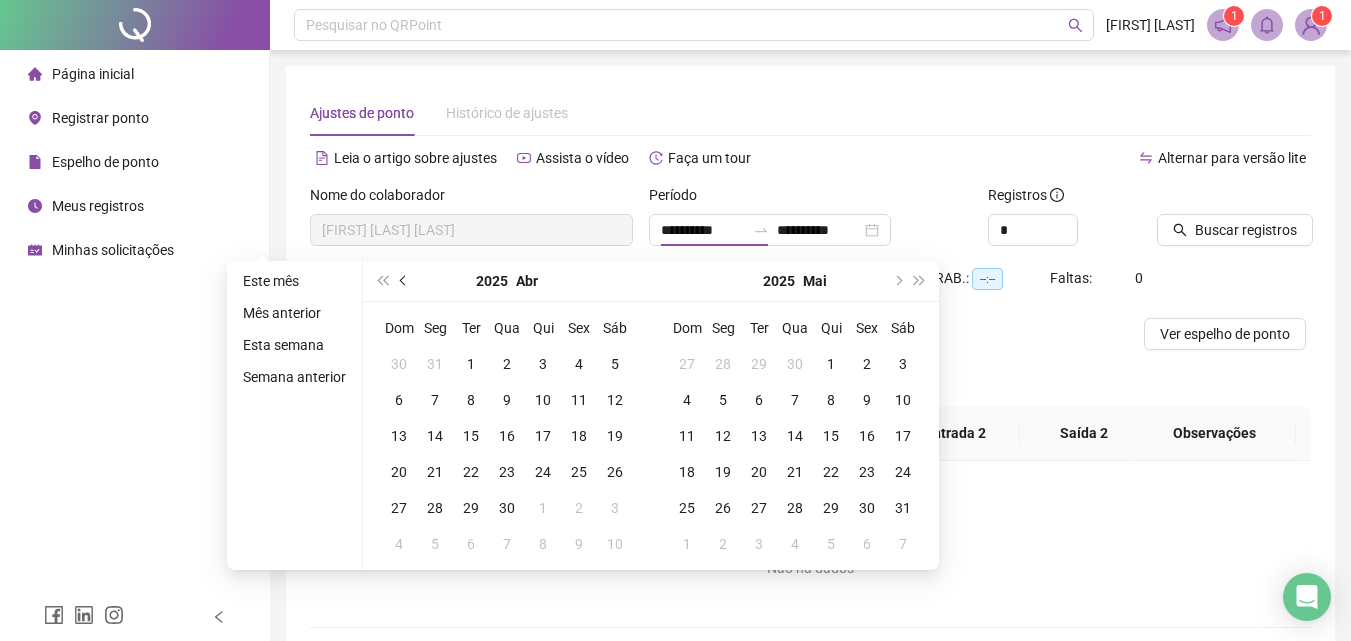 click at bounding box center [404, 281] 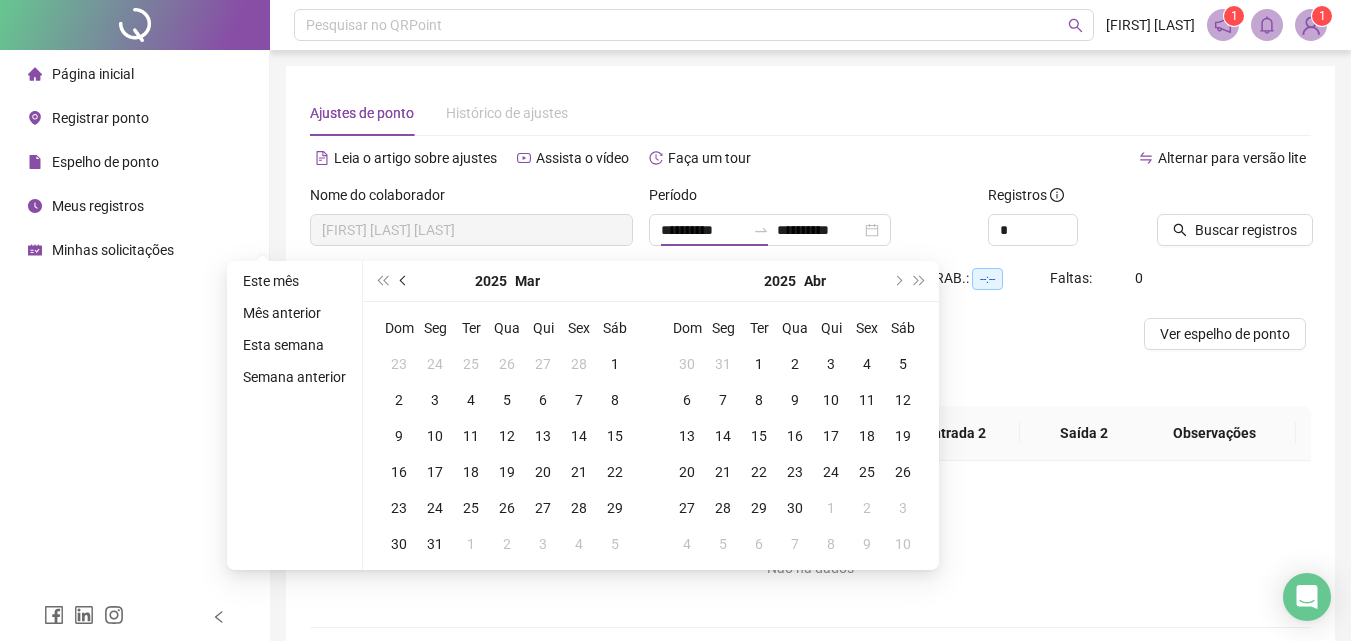 click at bounding box center (404, 281) 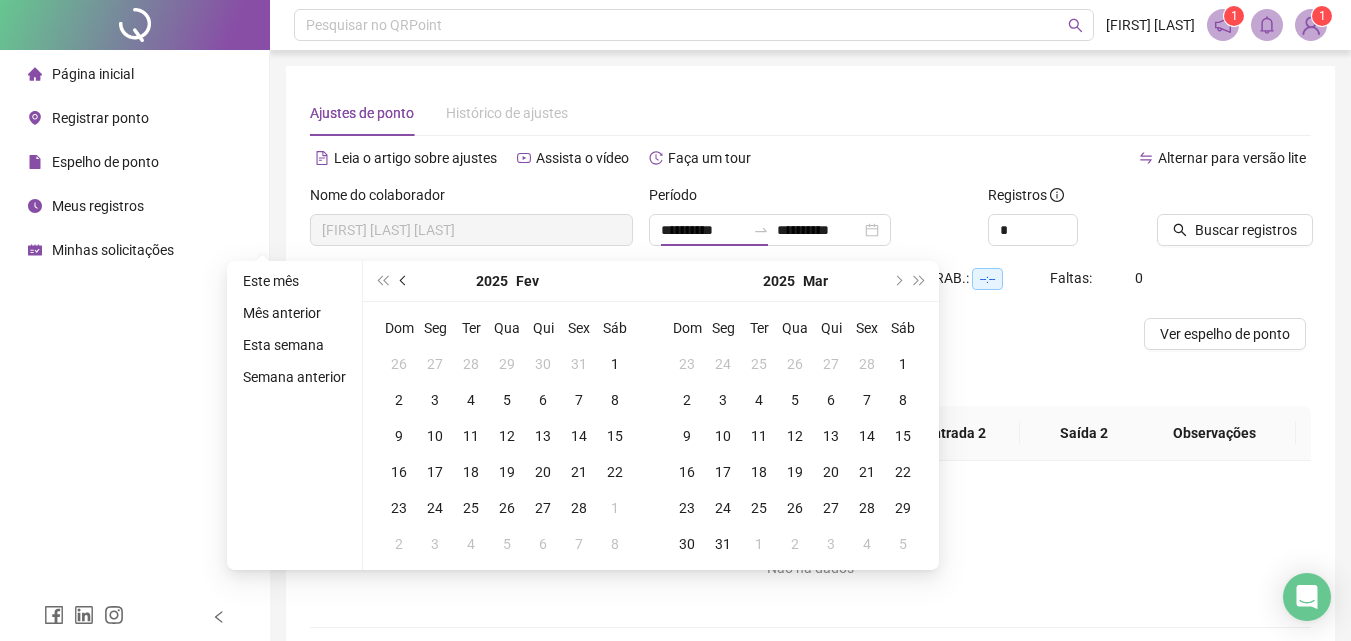 click at bounding box center (404, 281) 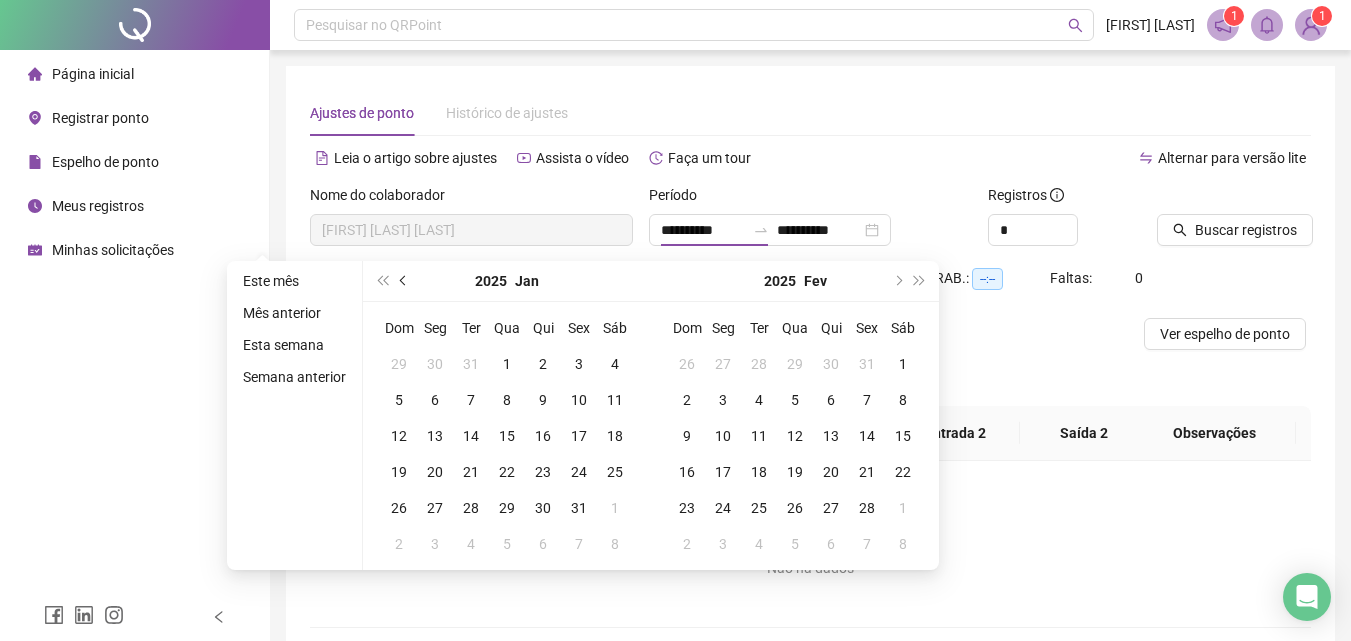 click at bounding box center [404, 281] 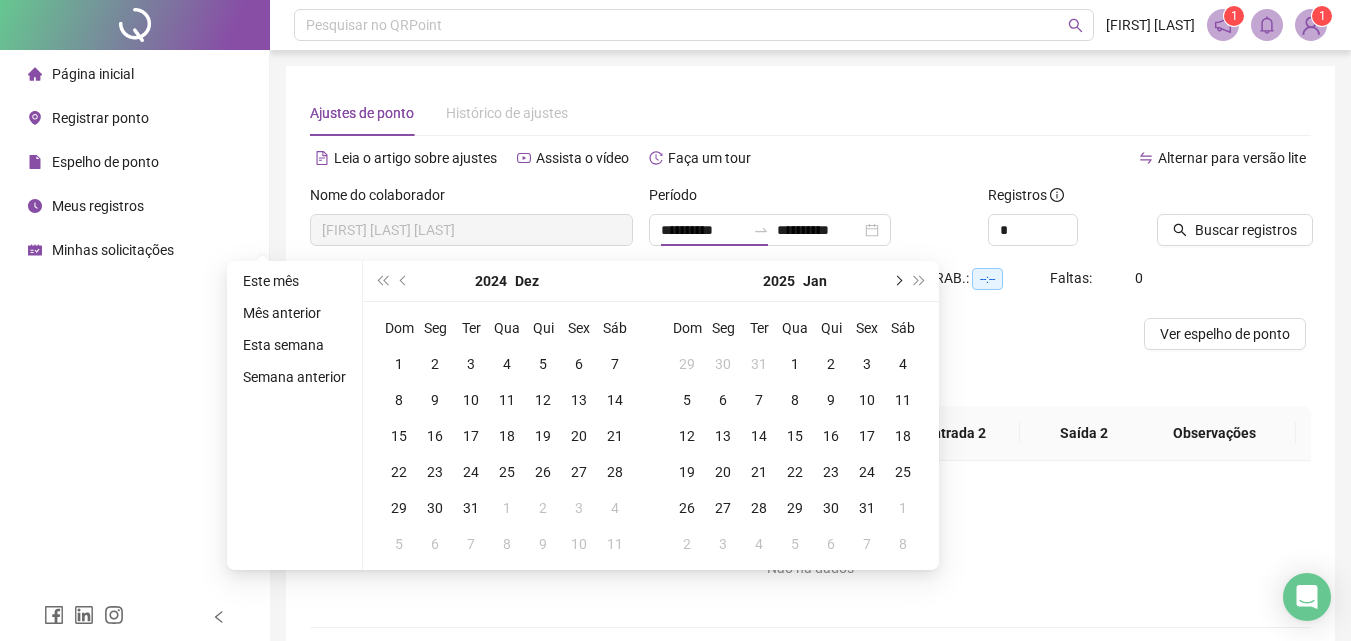 click at bounding box center [897, 281] 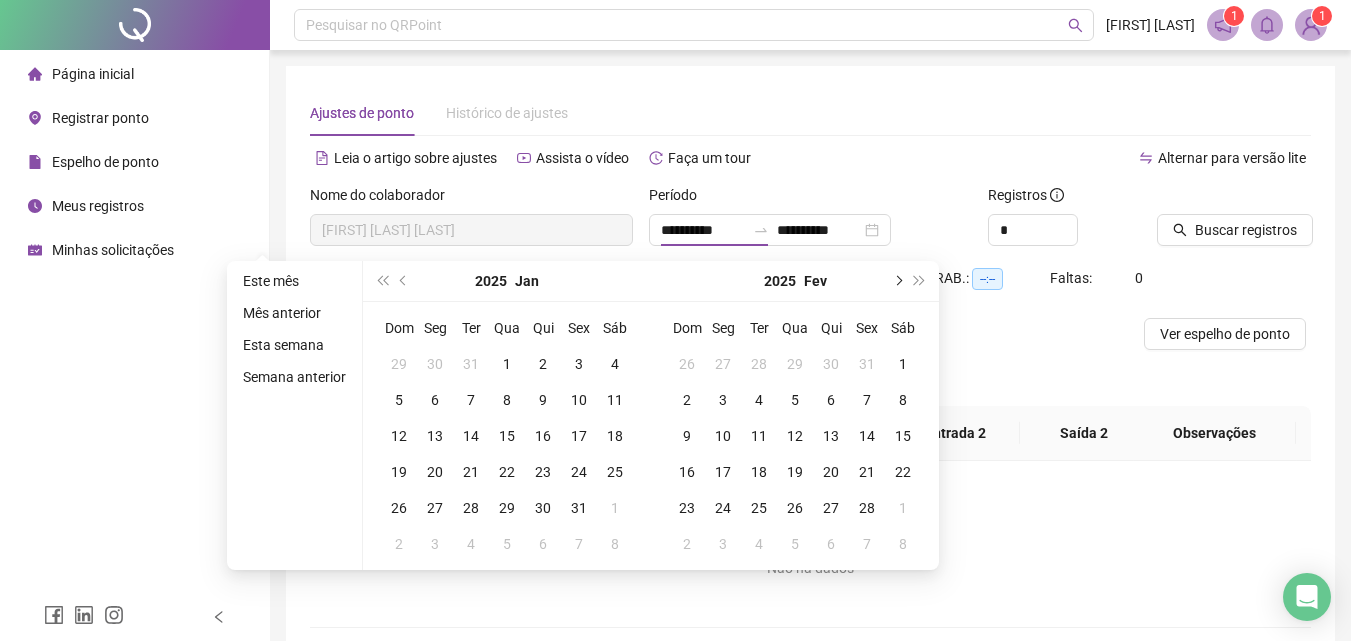 click at bounding box center [897, 281] 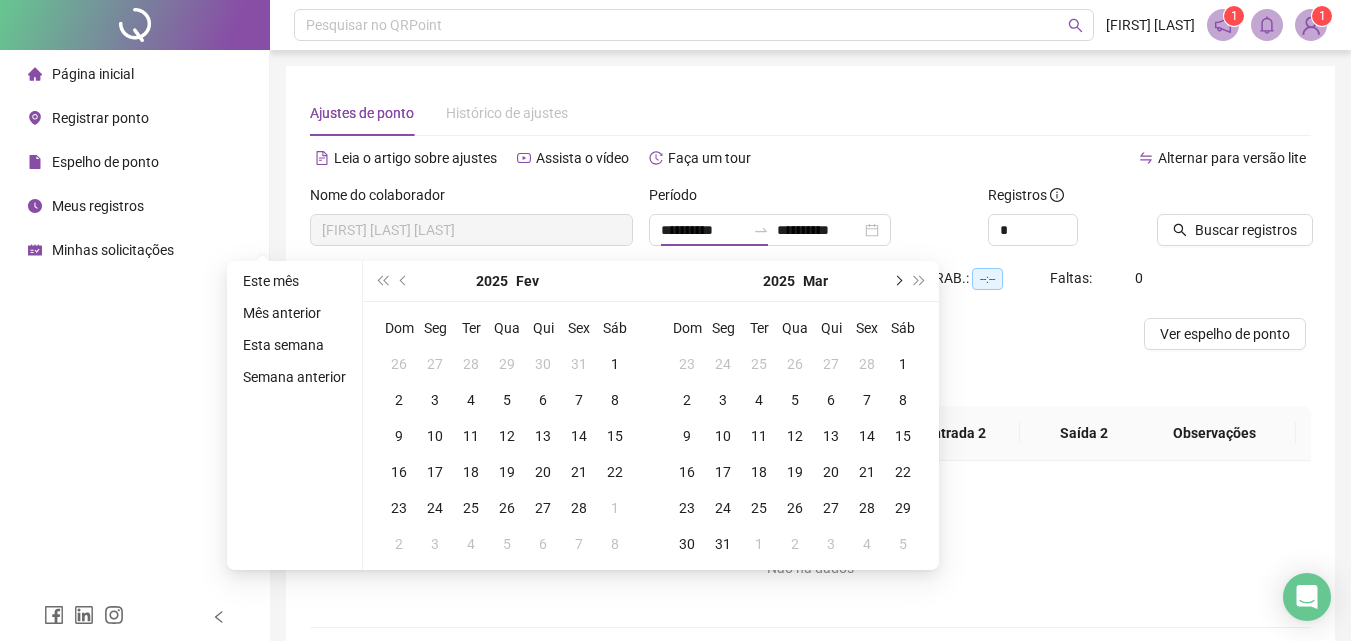 click at bounding box center [897, 281] 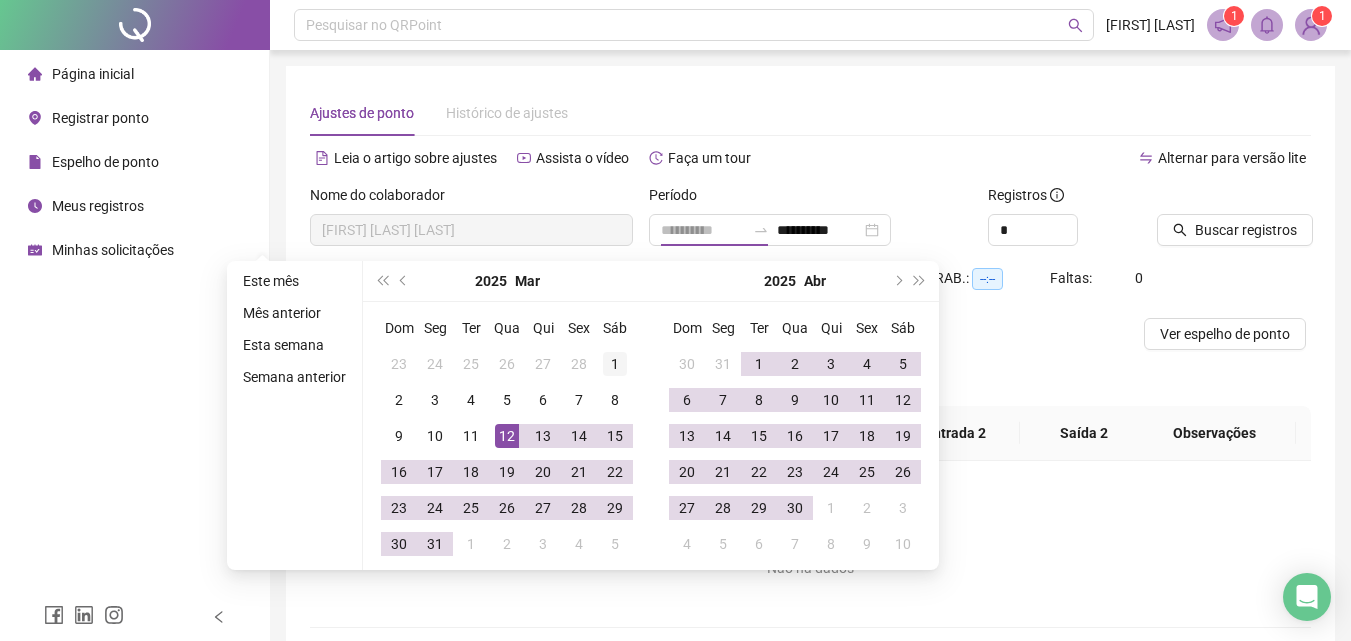 type on "**********" 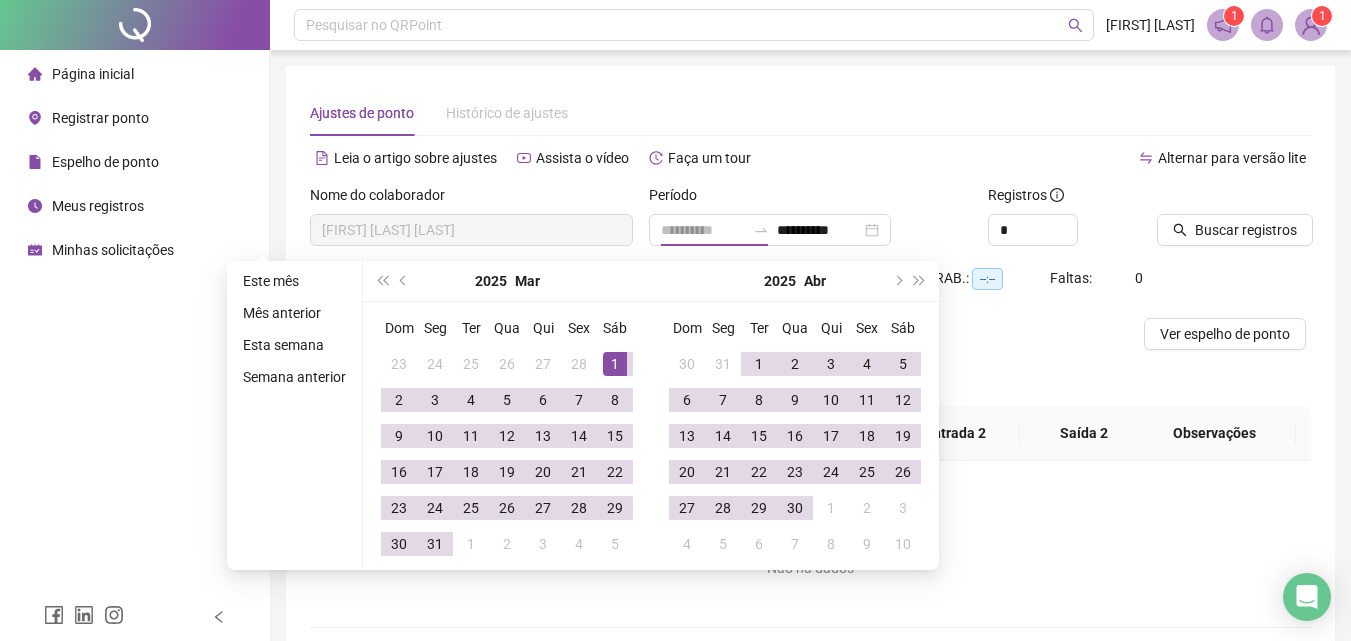 click on "1" at bounding box center [615, 364] 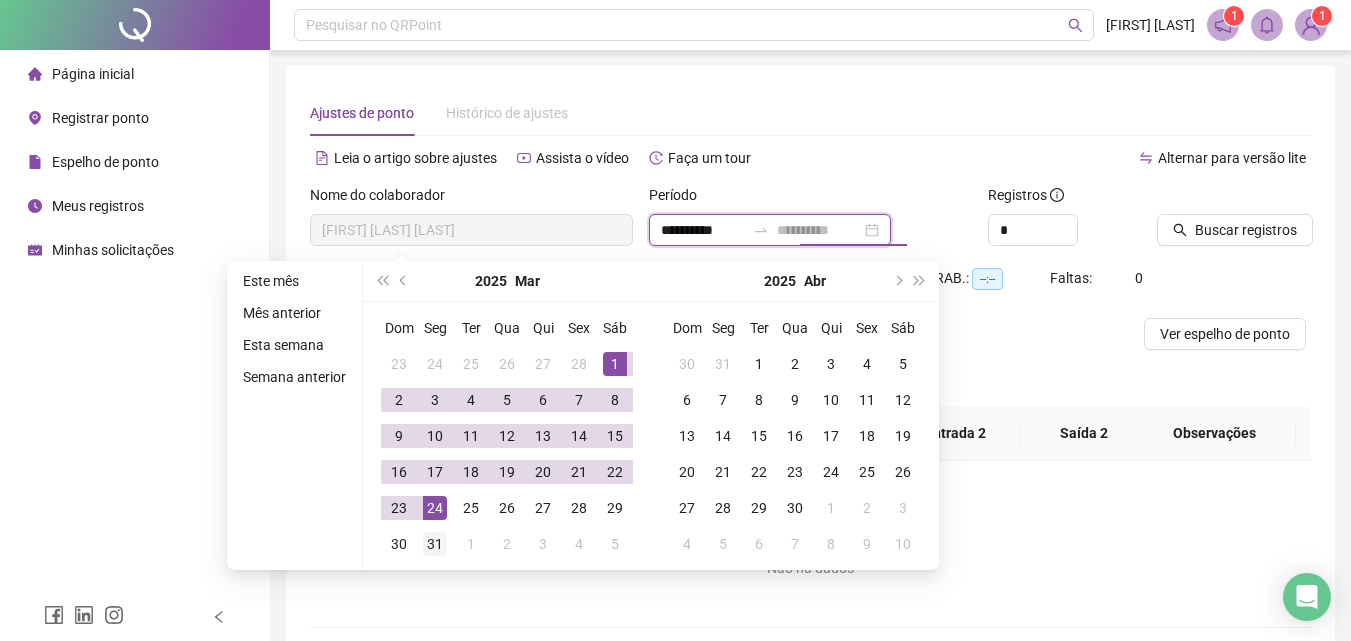 type on "**********" 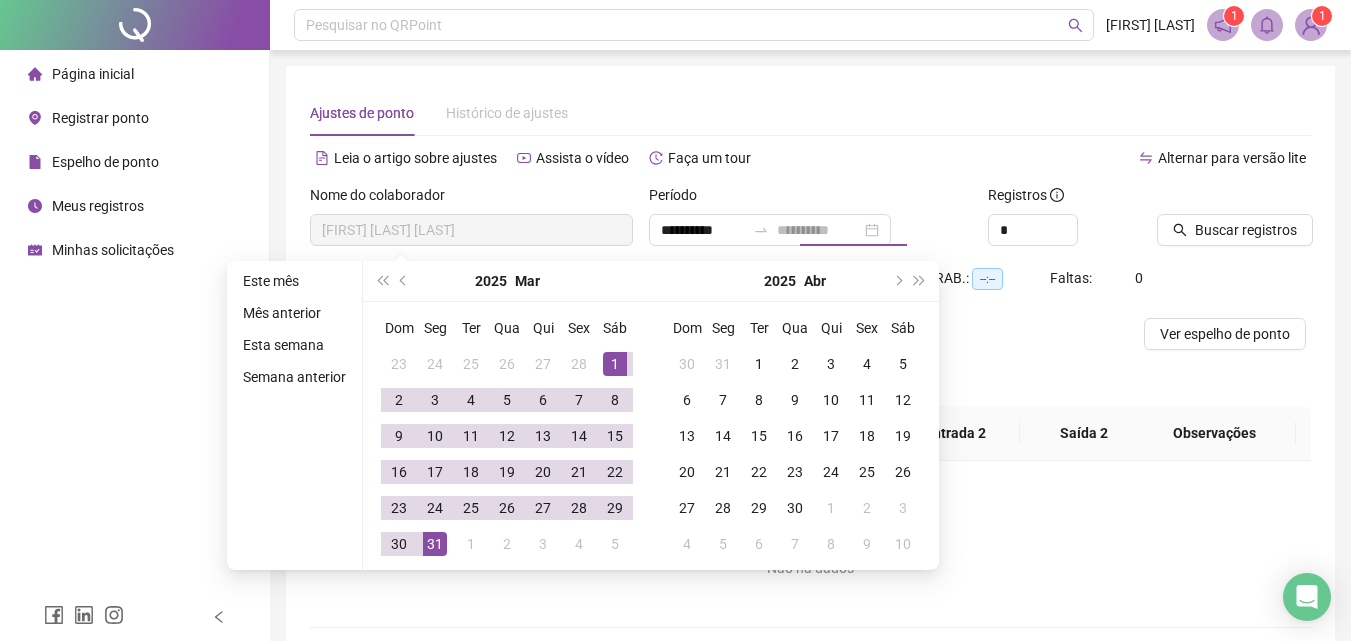 click on "31" at bounding box center [435, 544] 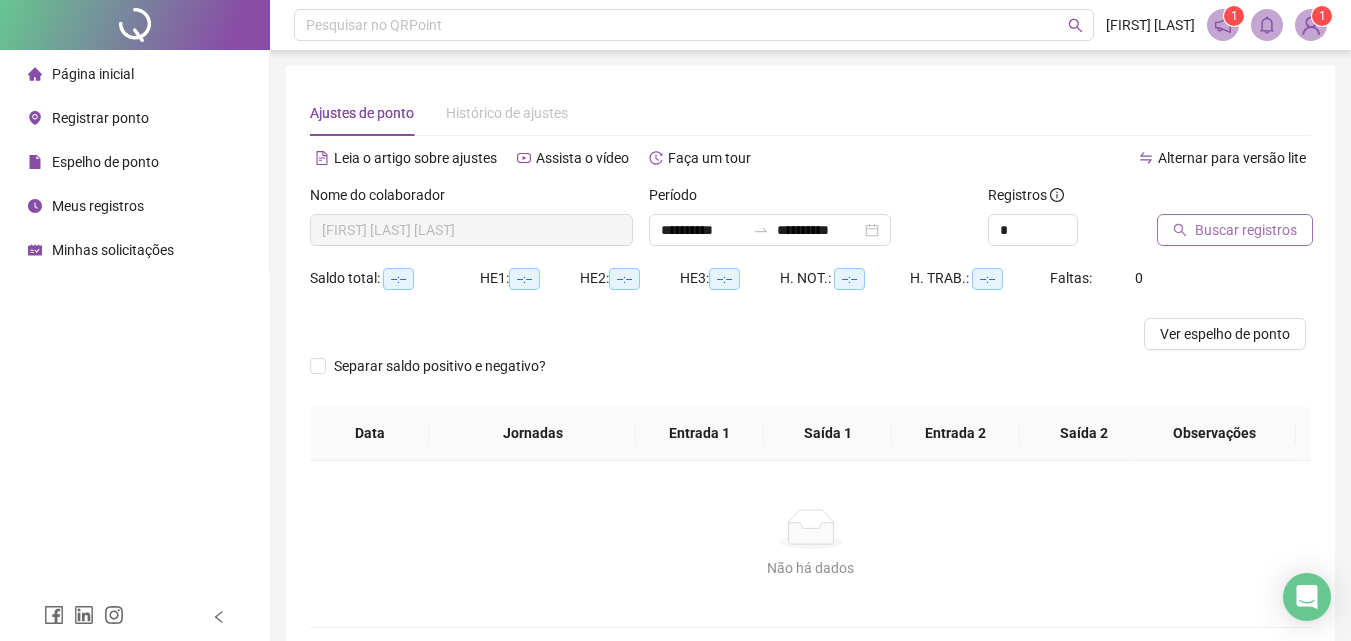 click on "Buscar registros" at bounding box center (1246, 230) 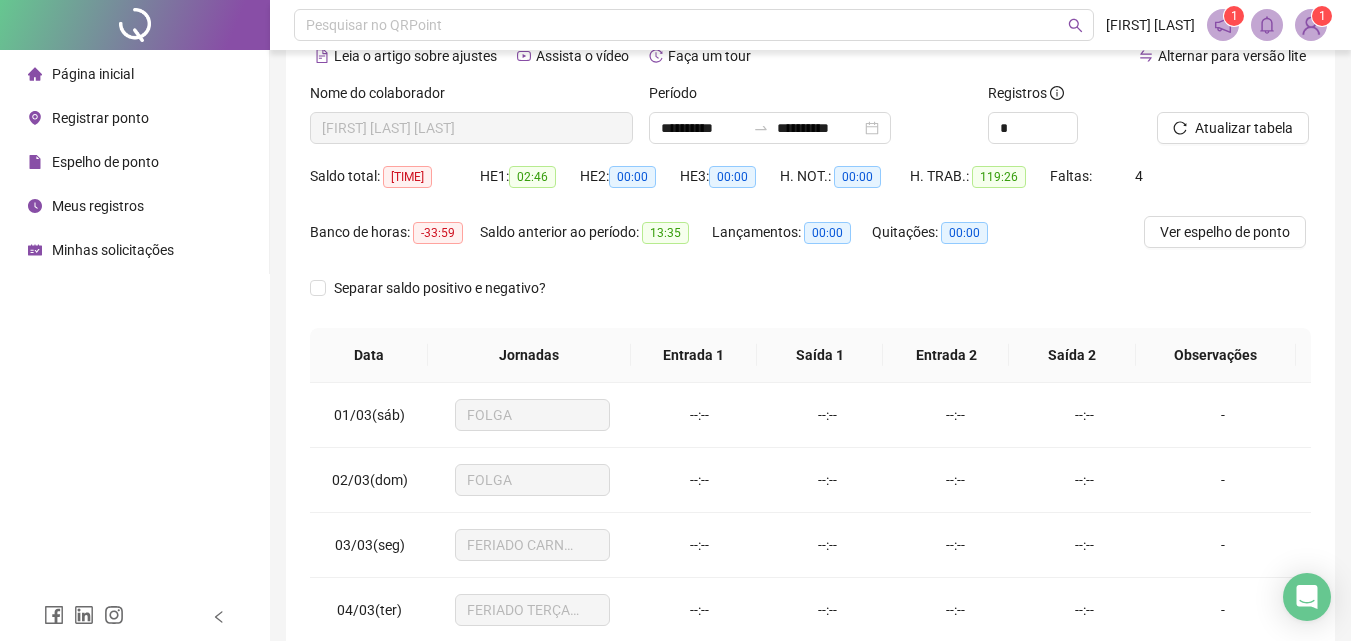 scroll, scrollTop: 300, scrollLeft: 0, axis: vertical 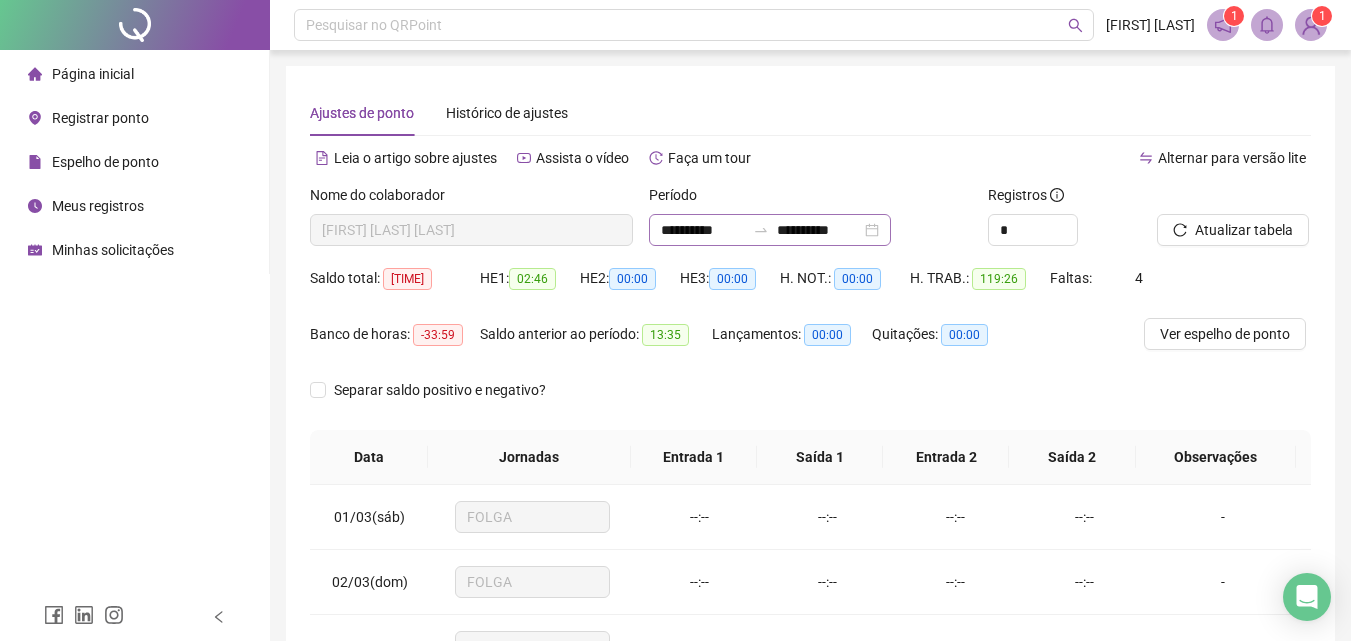 click on "**********" at bounding box center (770, 230) 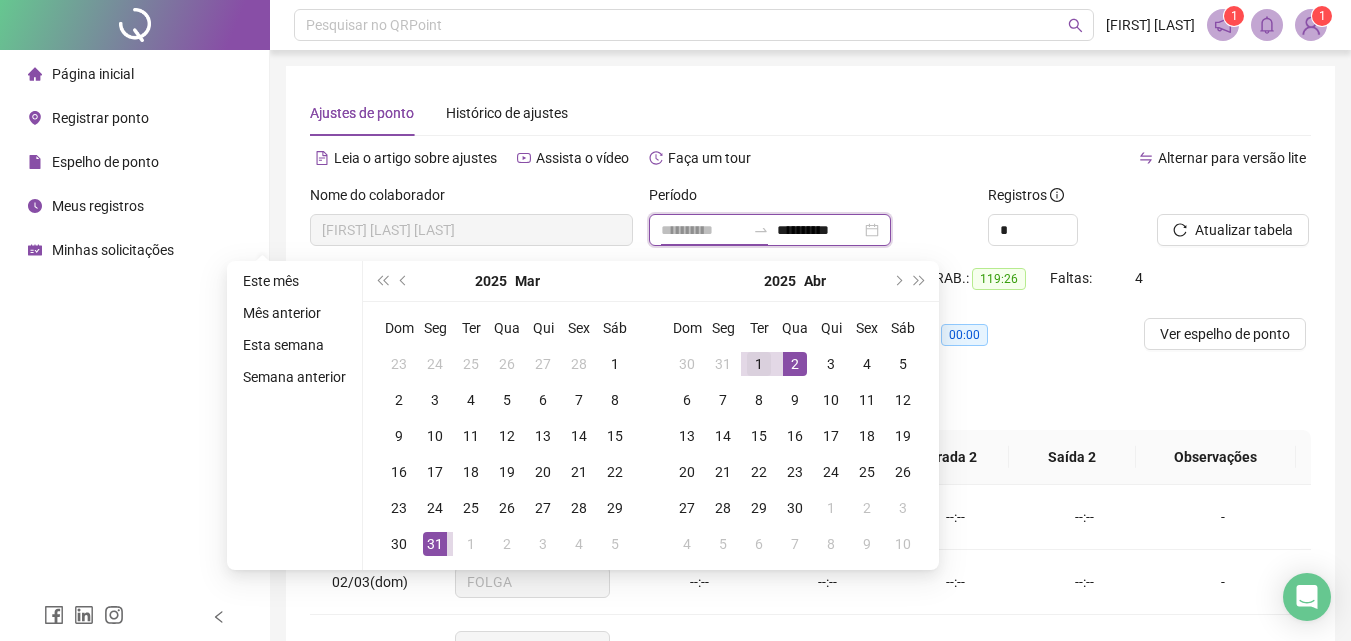 type on "**********" 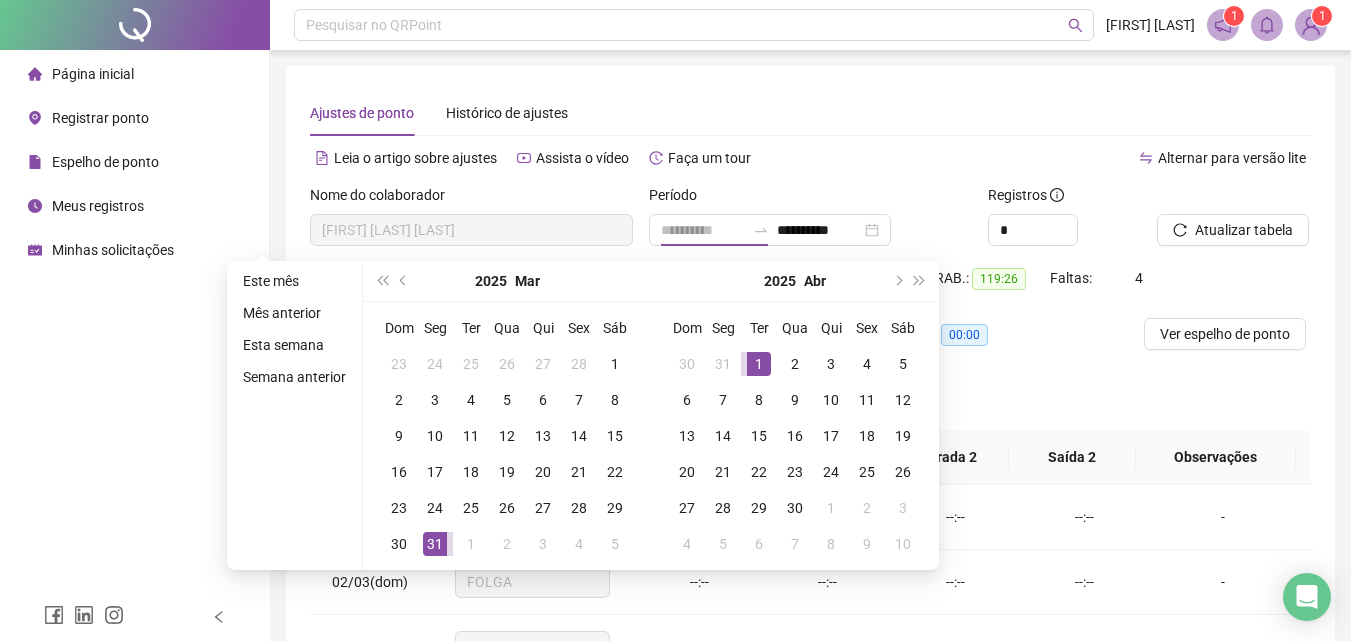 click on "1" at bounding box center [759, 364] 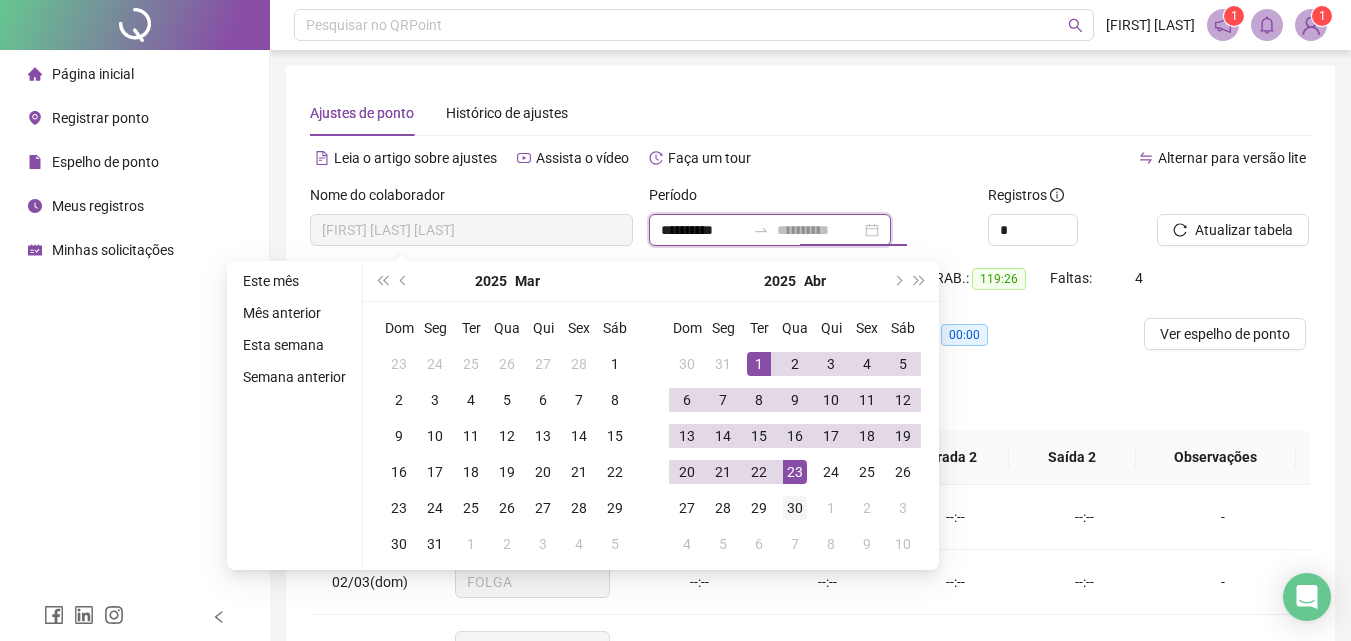 type on "**********" 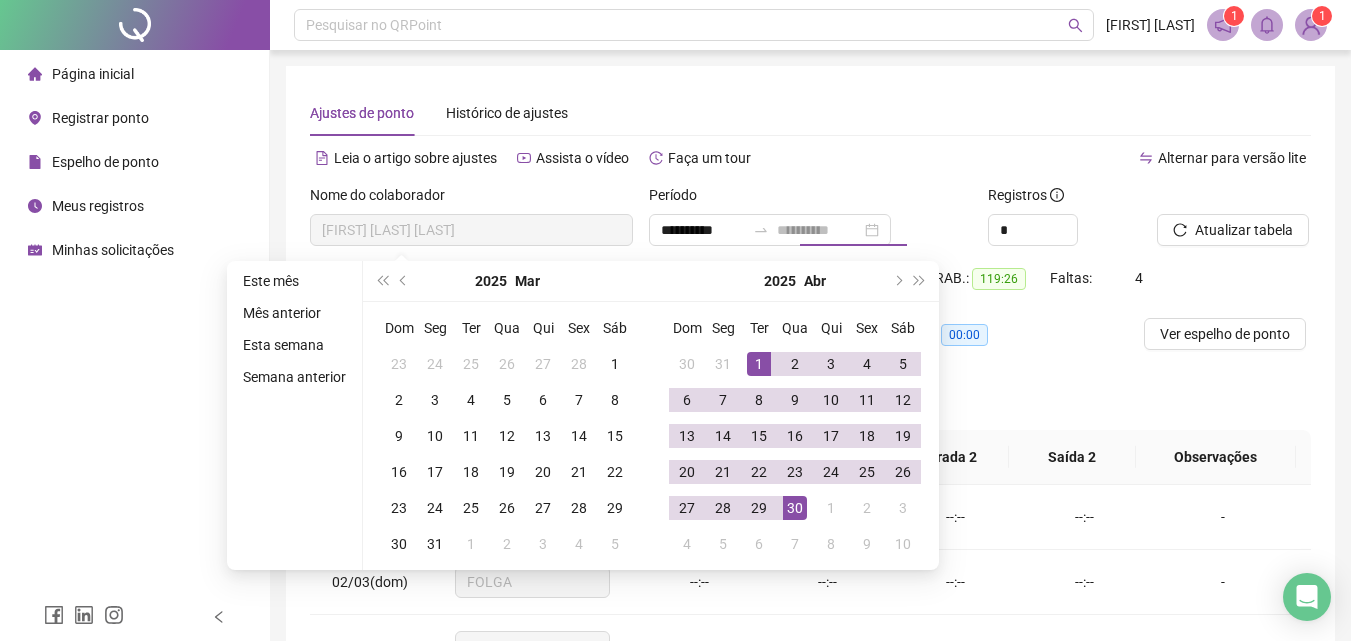 click on "30" at bounding box center (795, 508) 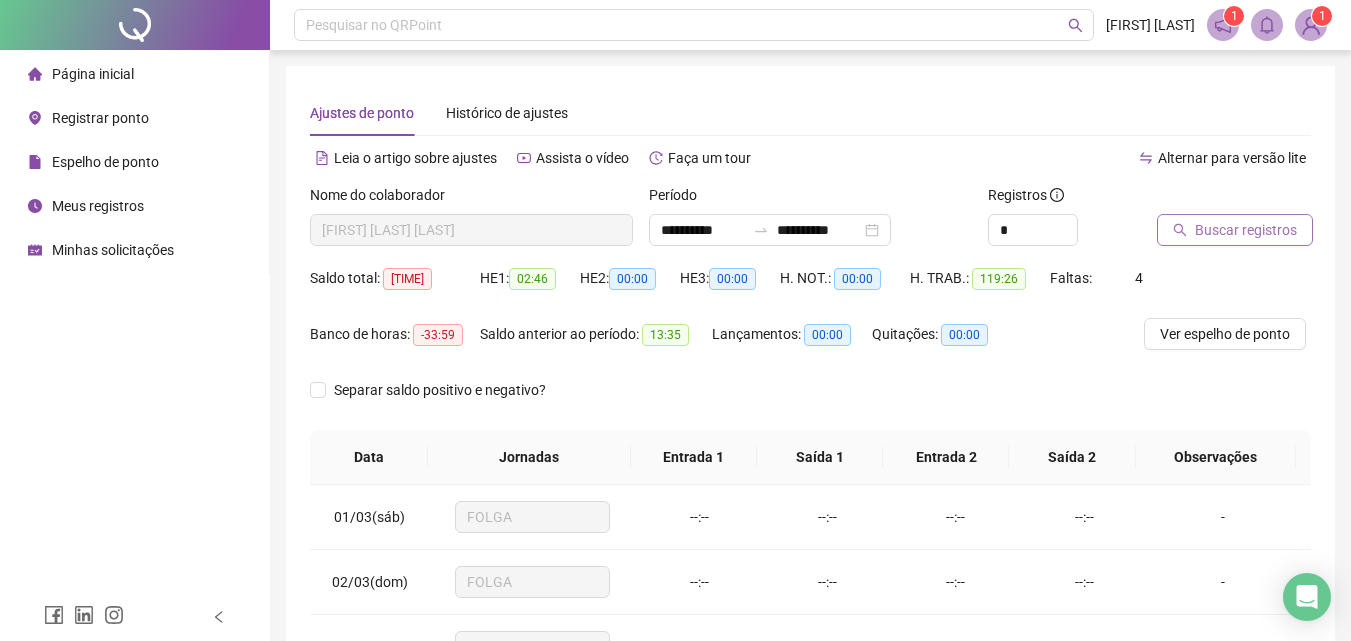 click on "Buscar registros" at bounding box center [1235, 230] 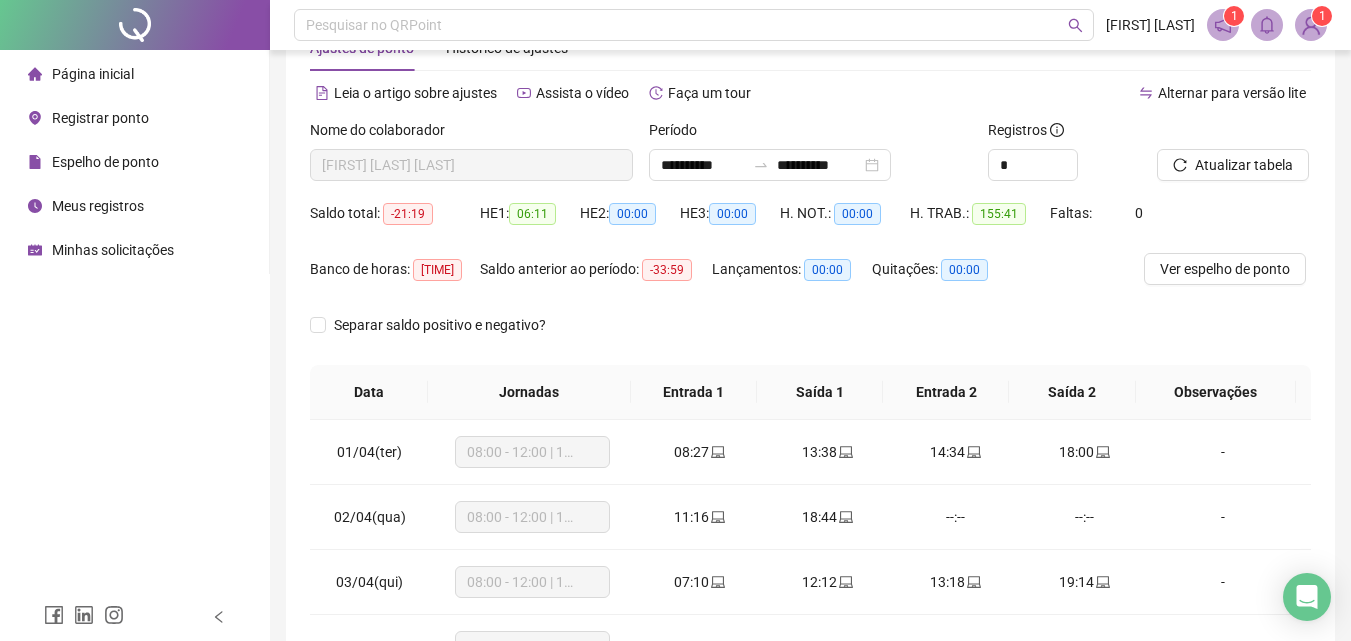 scroll, scrollTop: 200, scrollLeft: 0, axis: vertical 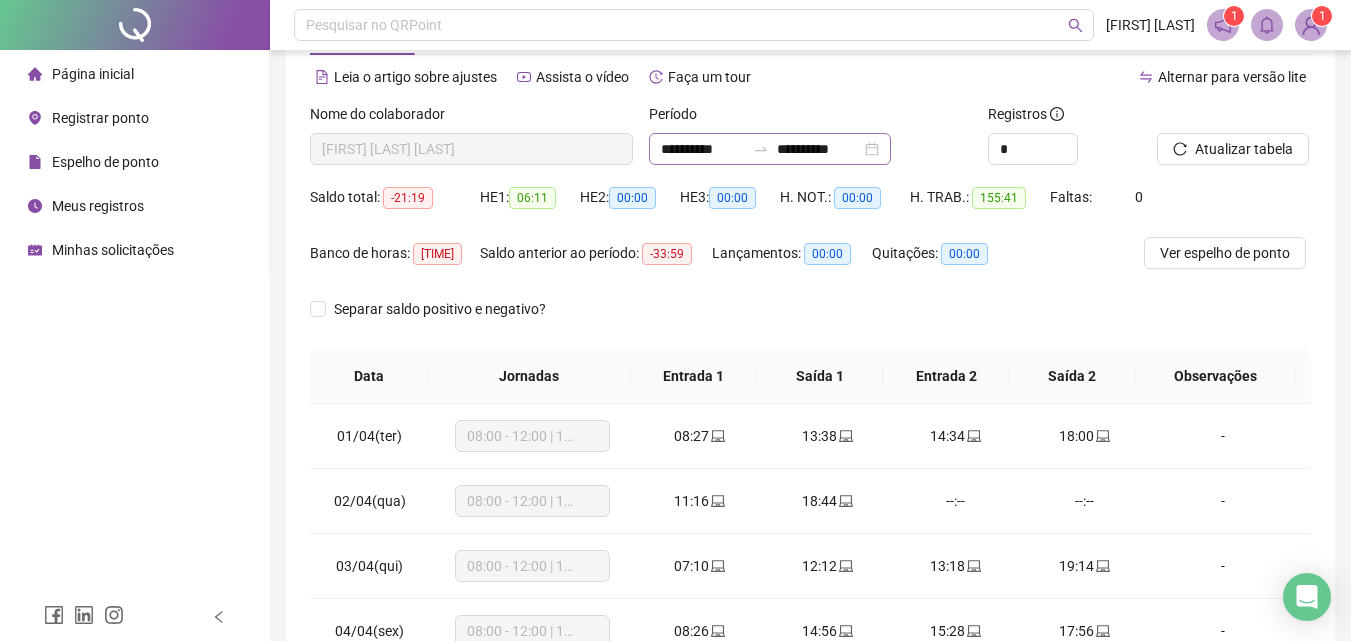 click on "**********" at bounding box center [770, 149] 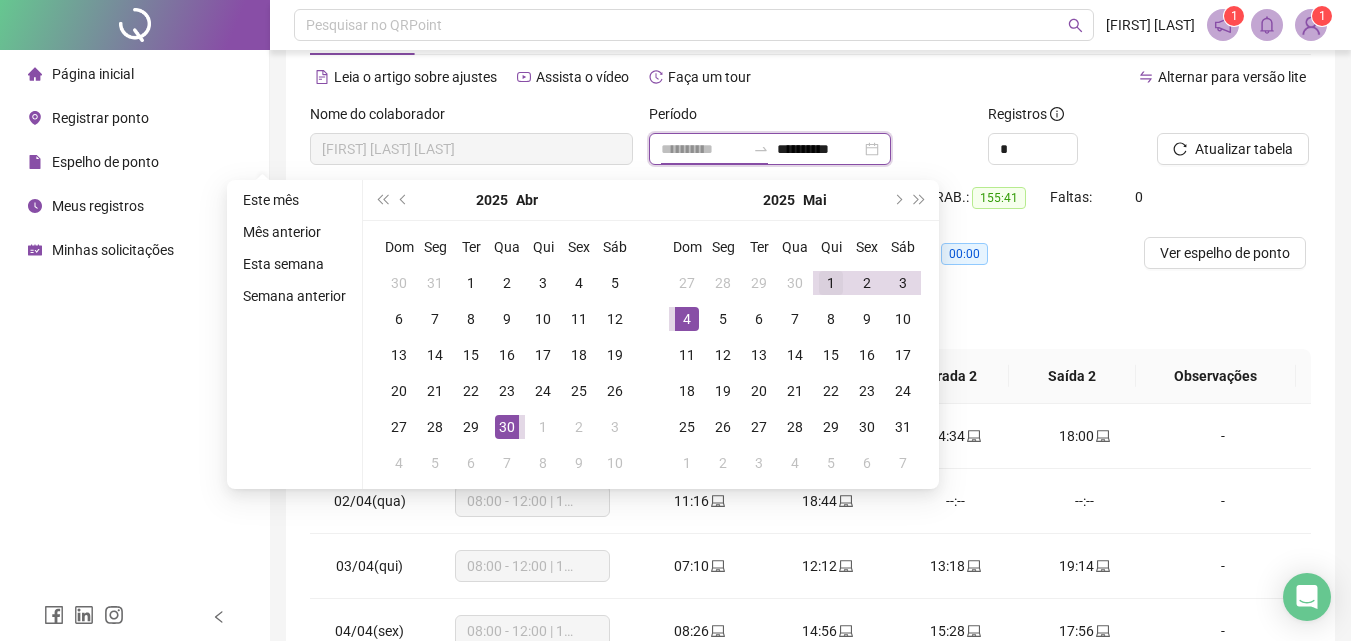 type on "**********" 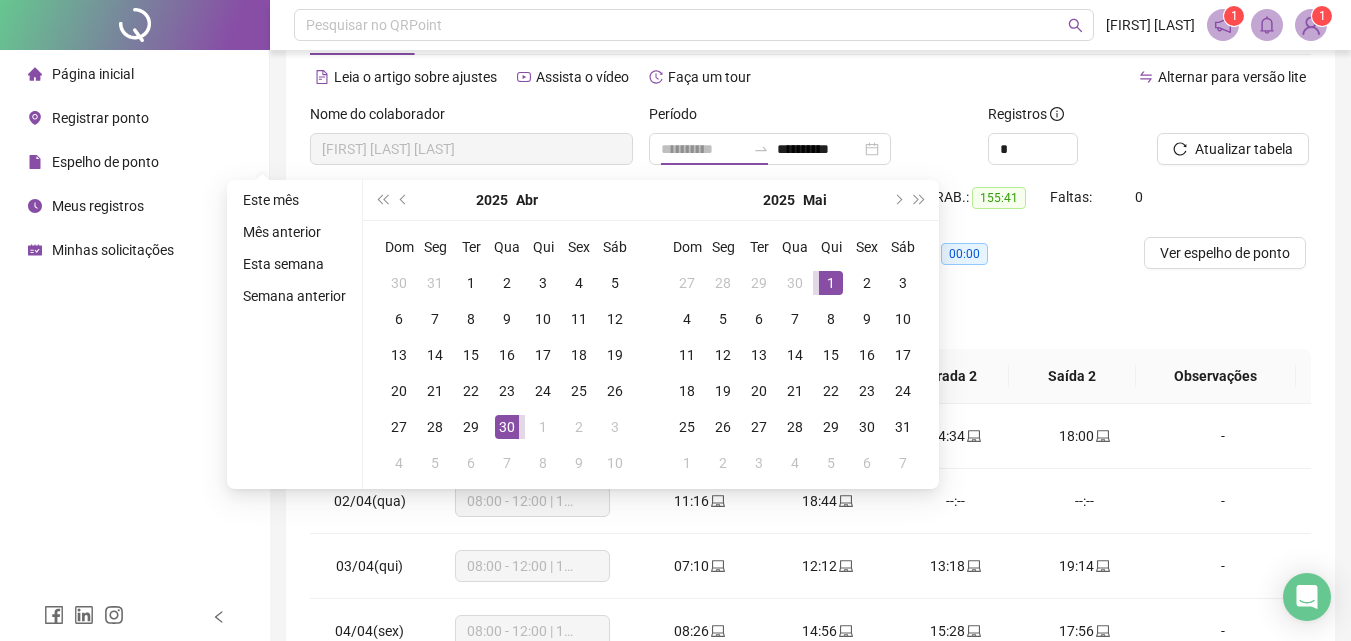 click on "1" at bounding box center (831, 283) 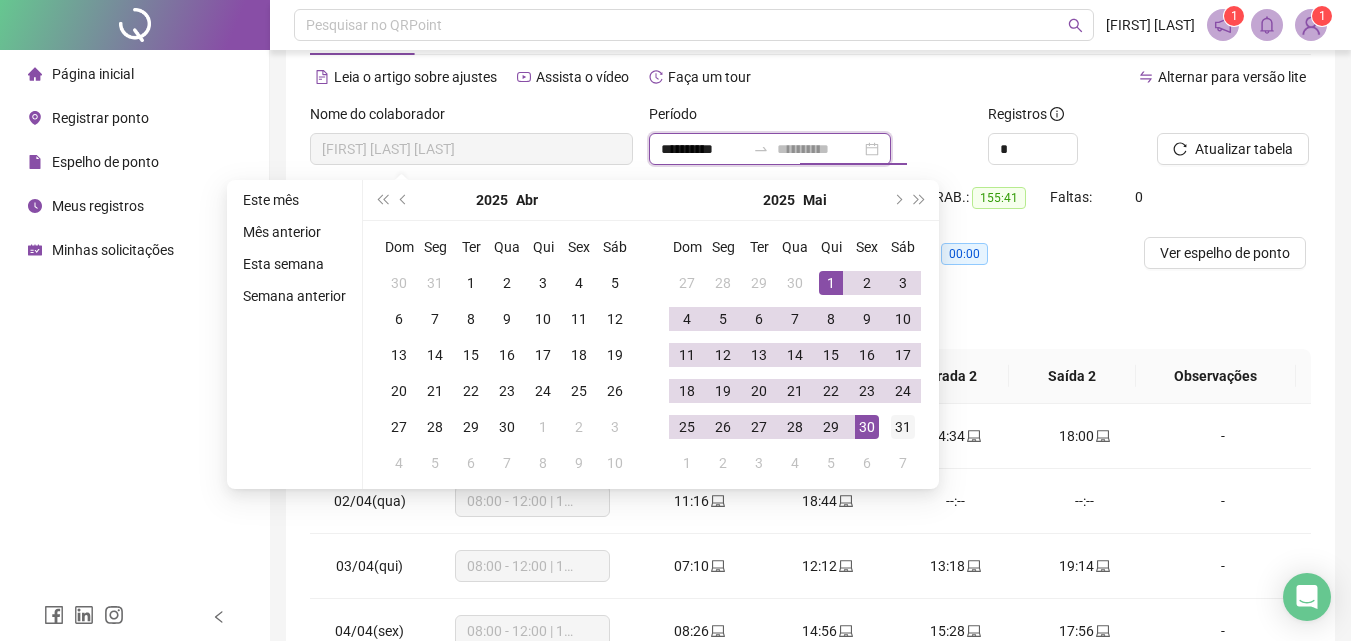 type on "**********" 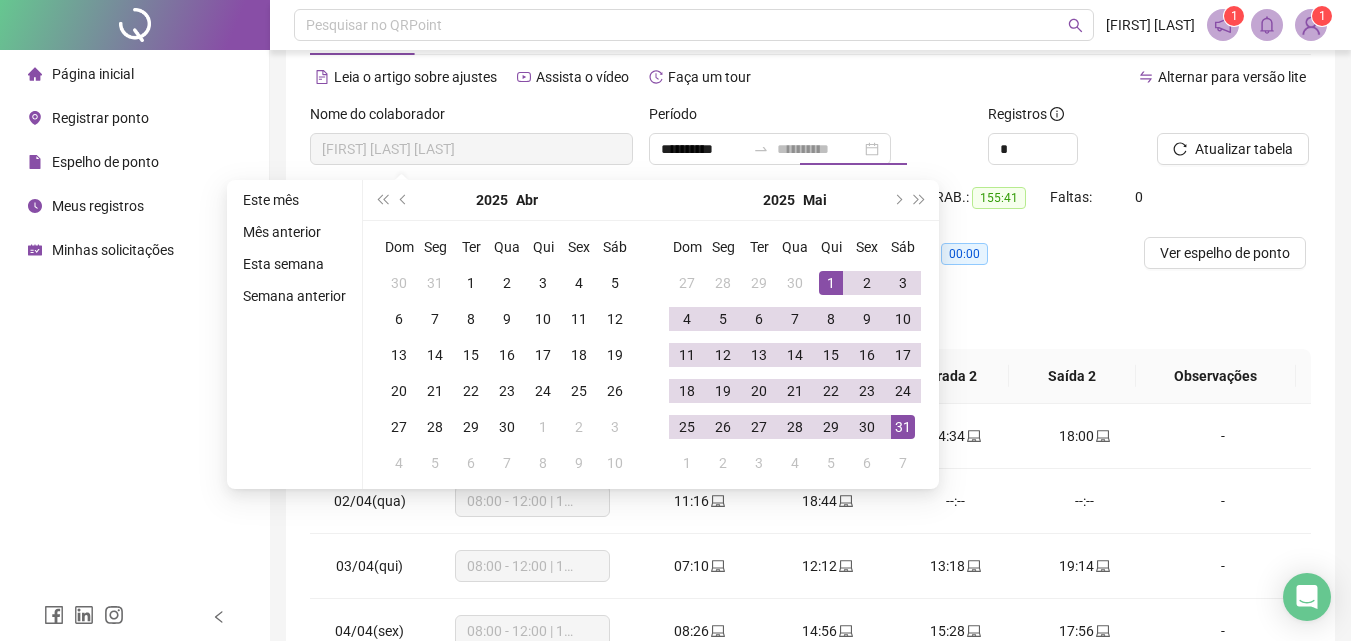 click on "31" at bounding box center (903, 427) 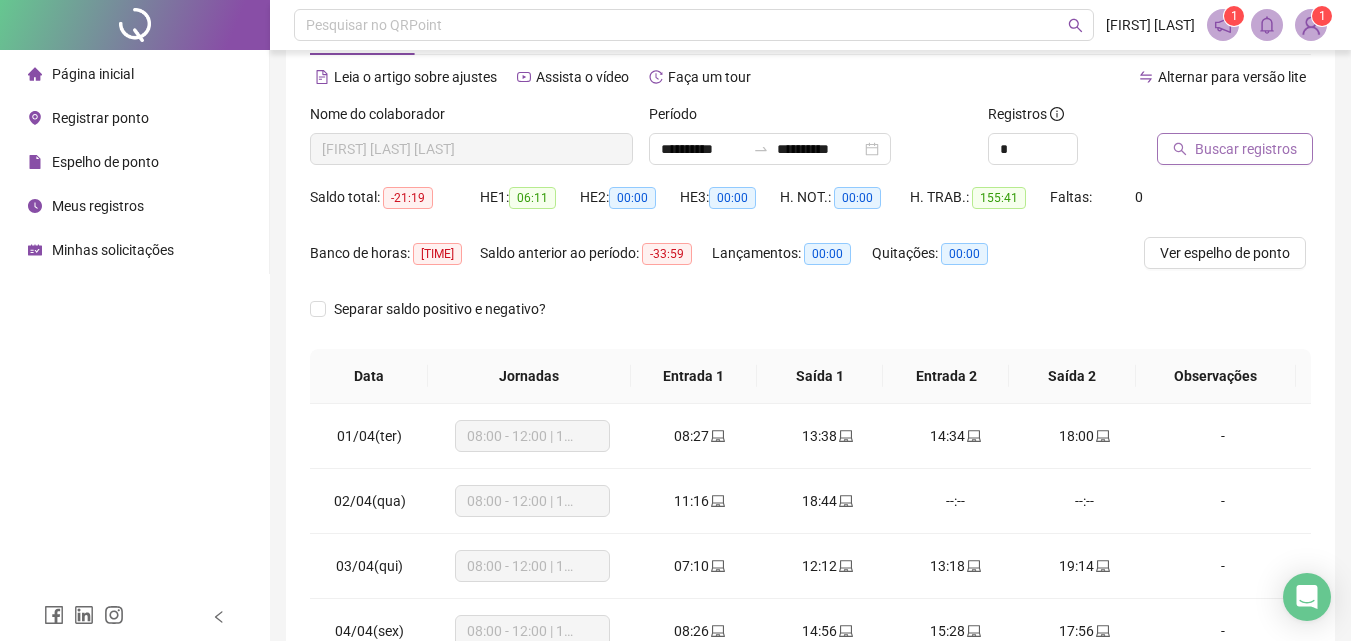 click on "Buscar registros" at bounding box center [1246, 149] 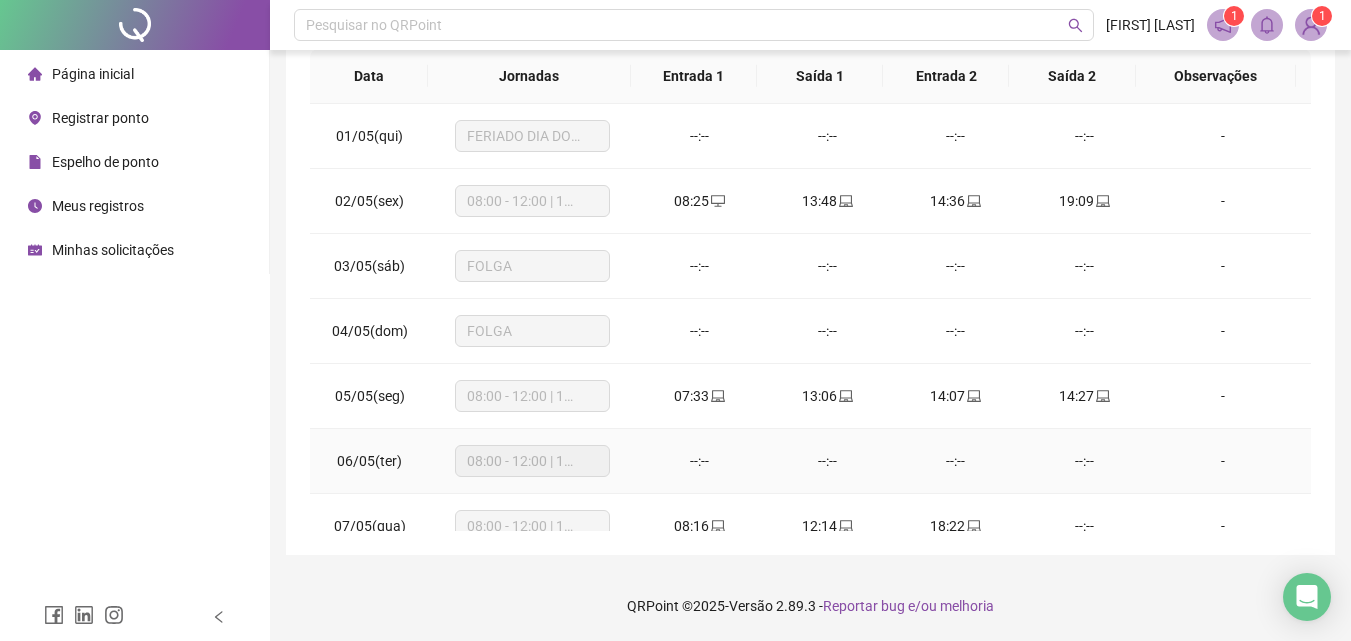 scroll, scrollTop: 281, scrollLeft: 0, axis: vertical 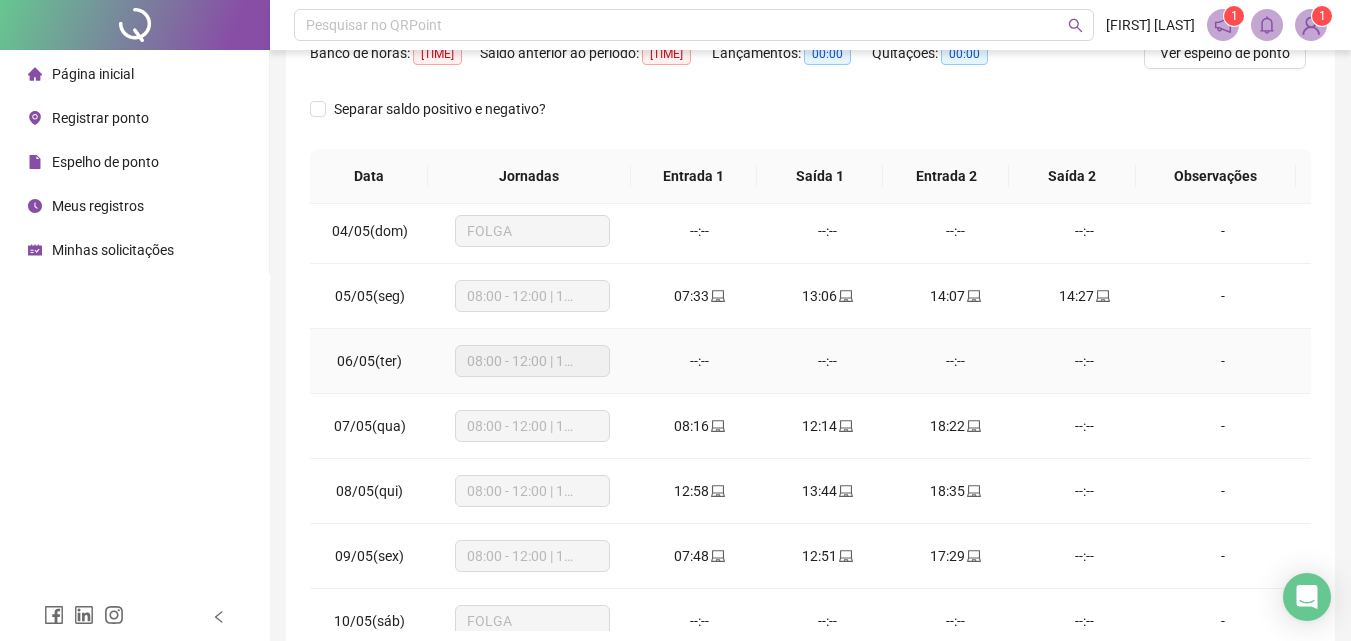click on "--:--" at bounding box center (700, 361) 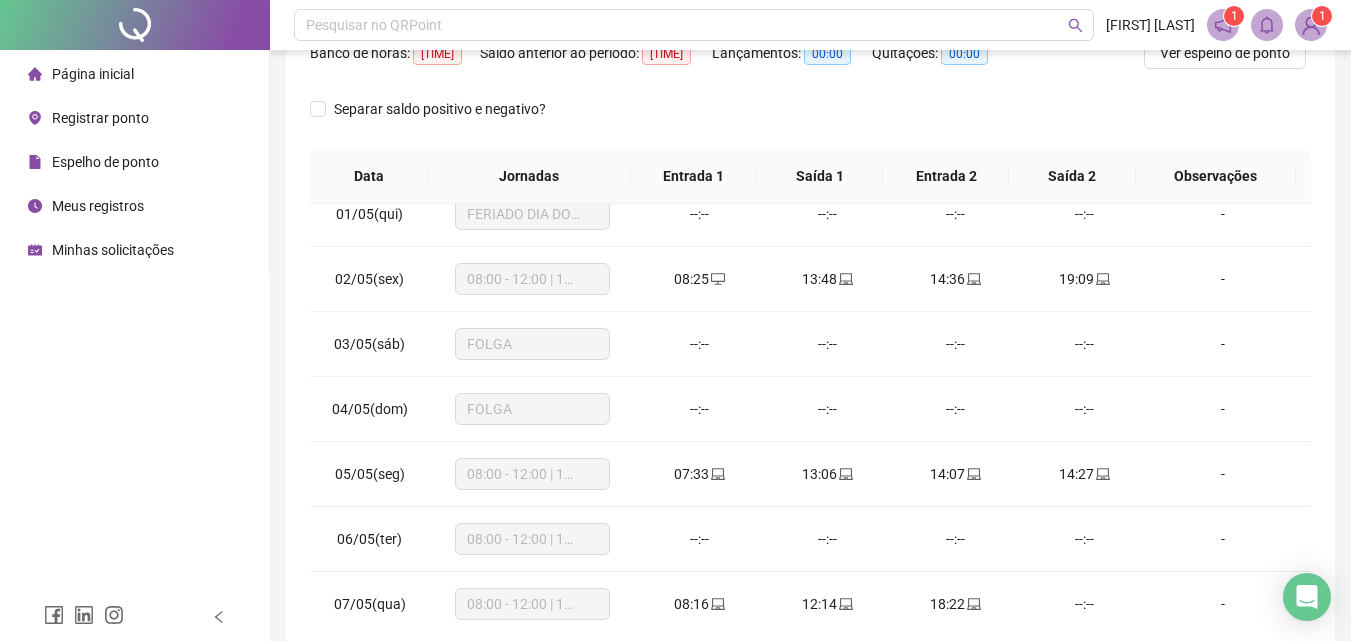 scroll, scrollTop: 0, scrollLeft: 0, axis: both 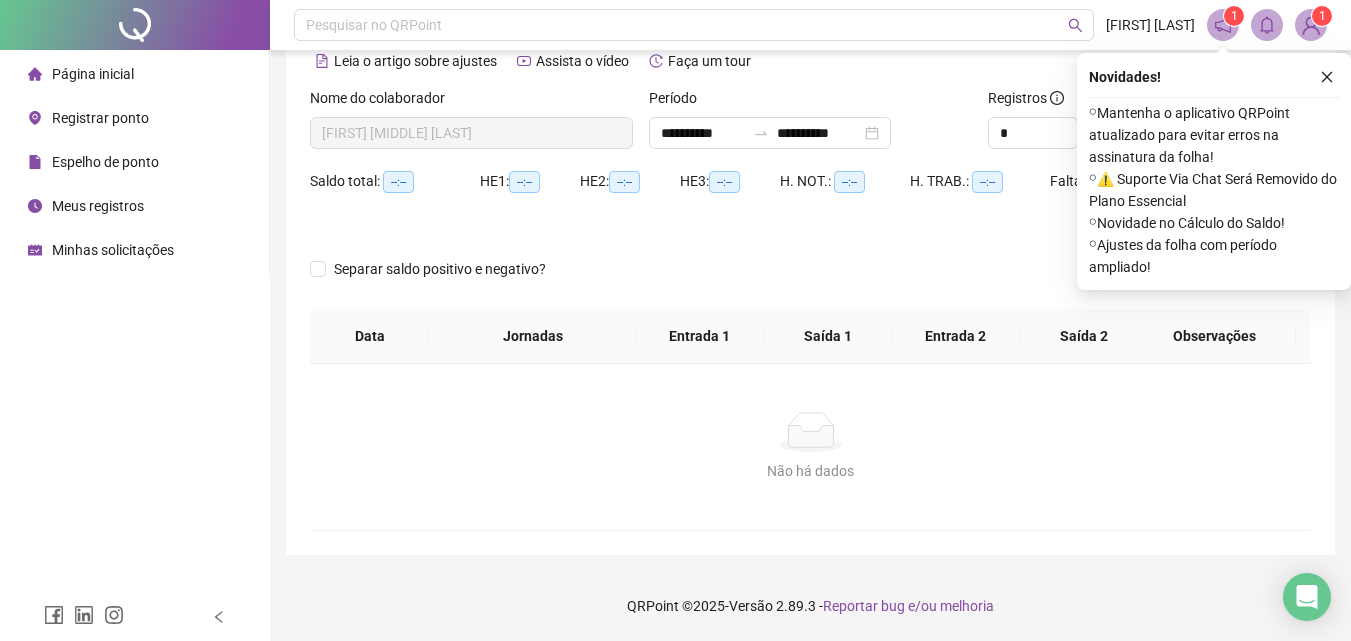 click on "Registrar ponto" at bounding box center (100, 118) 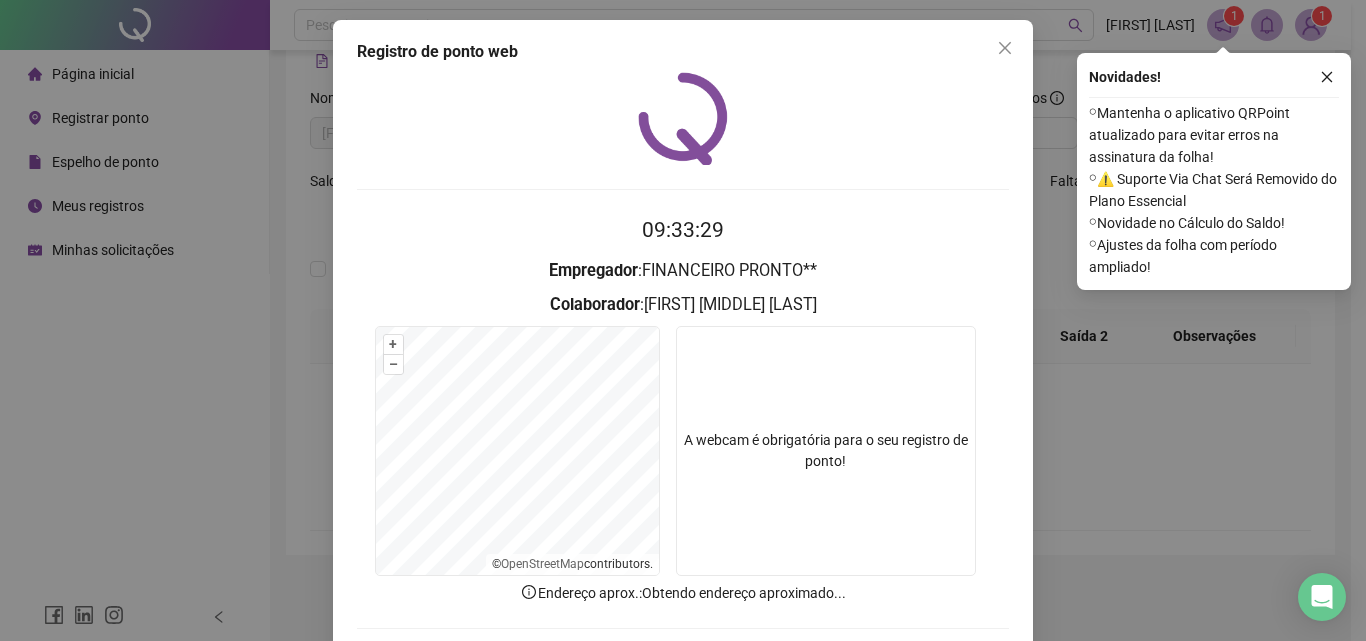 click at bounding box center [1005, 48] 